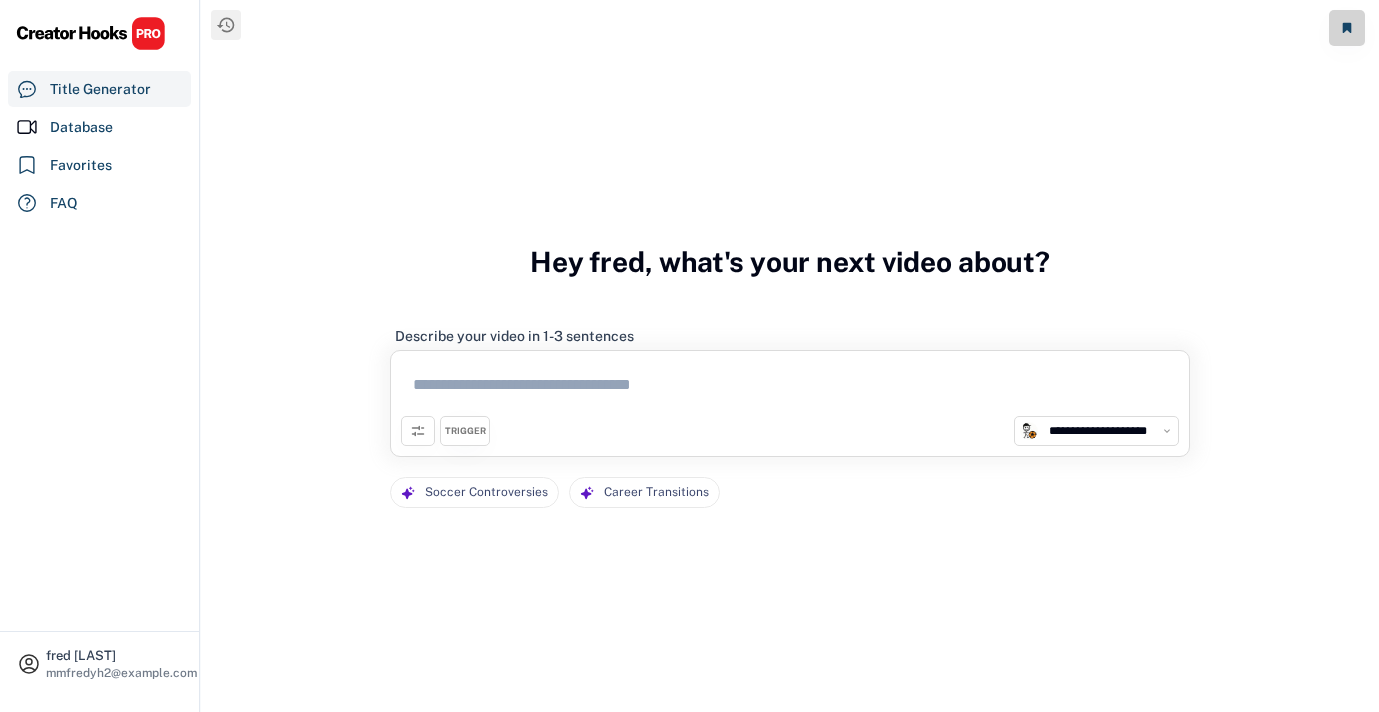 select on "**********" 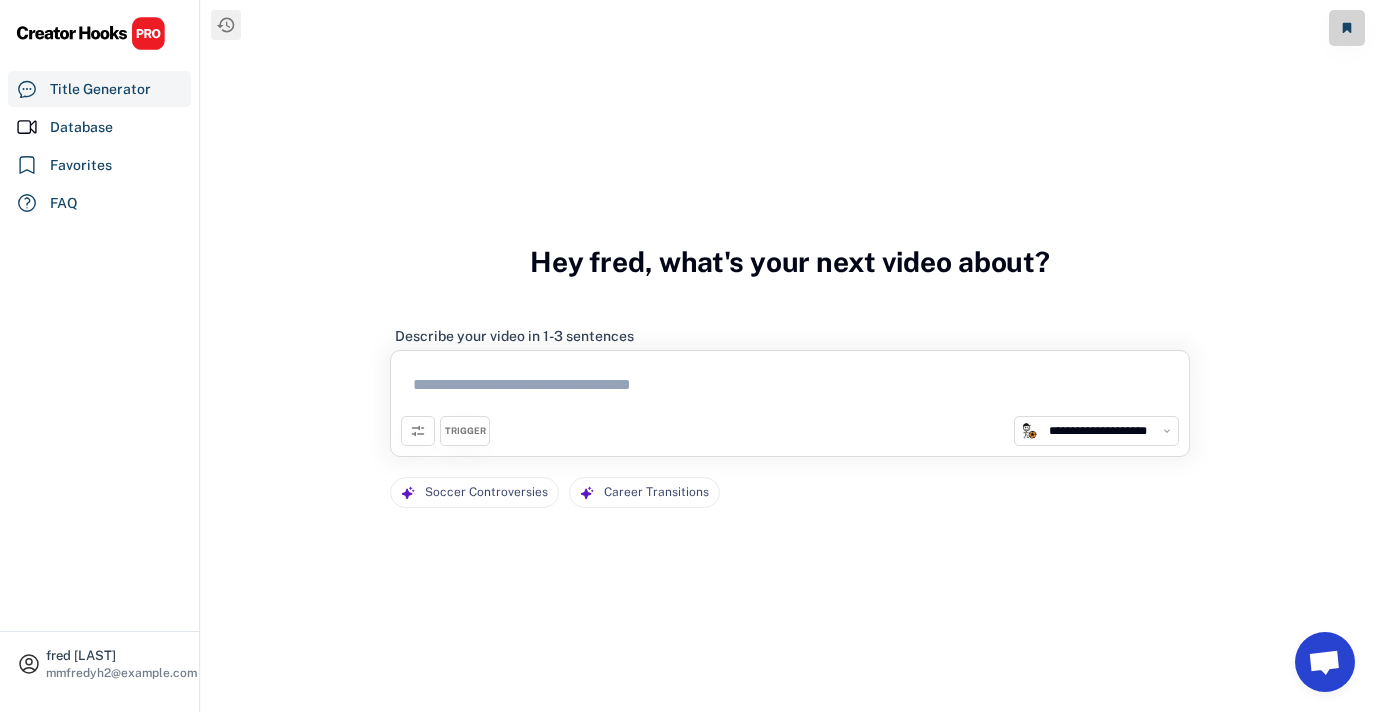 scroll, scrollTop: 0, scrollLeft: 0, axis: both 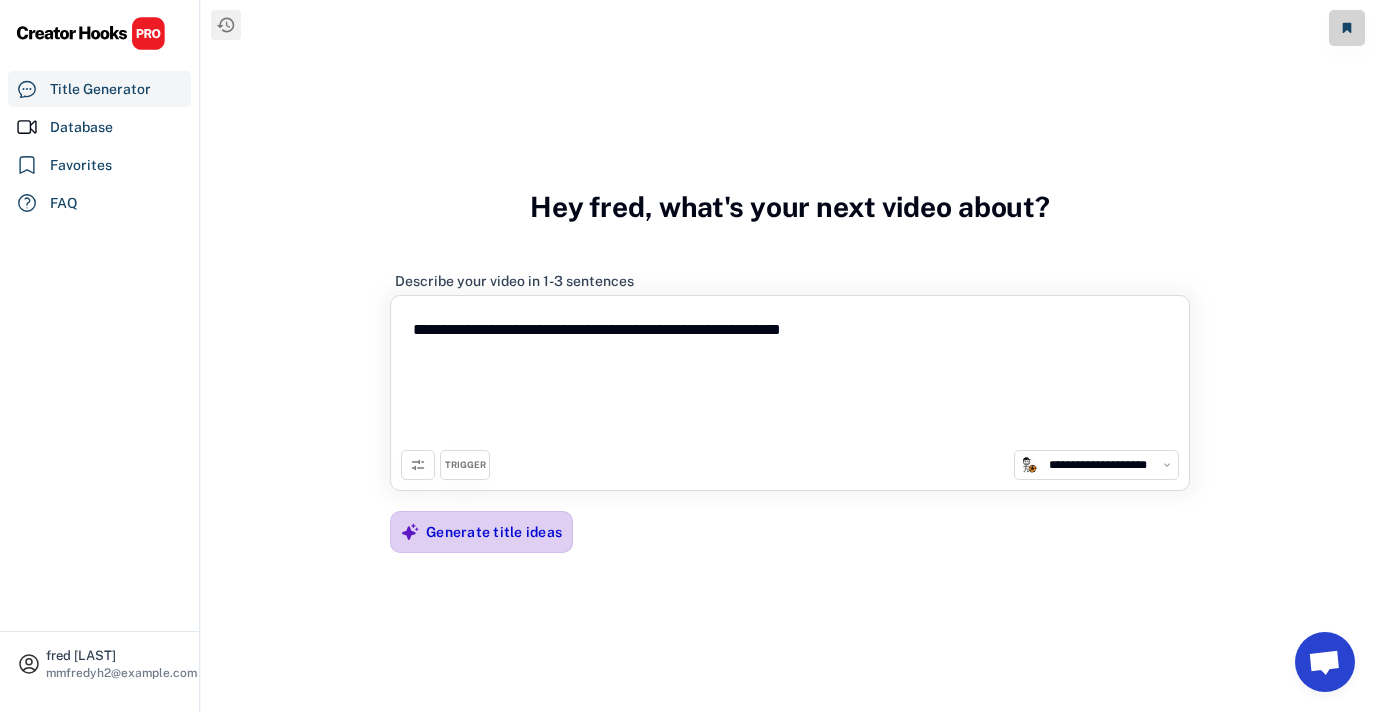 type on "**********" 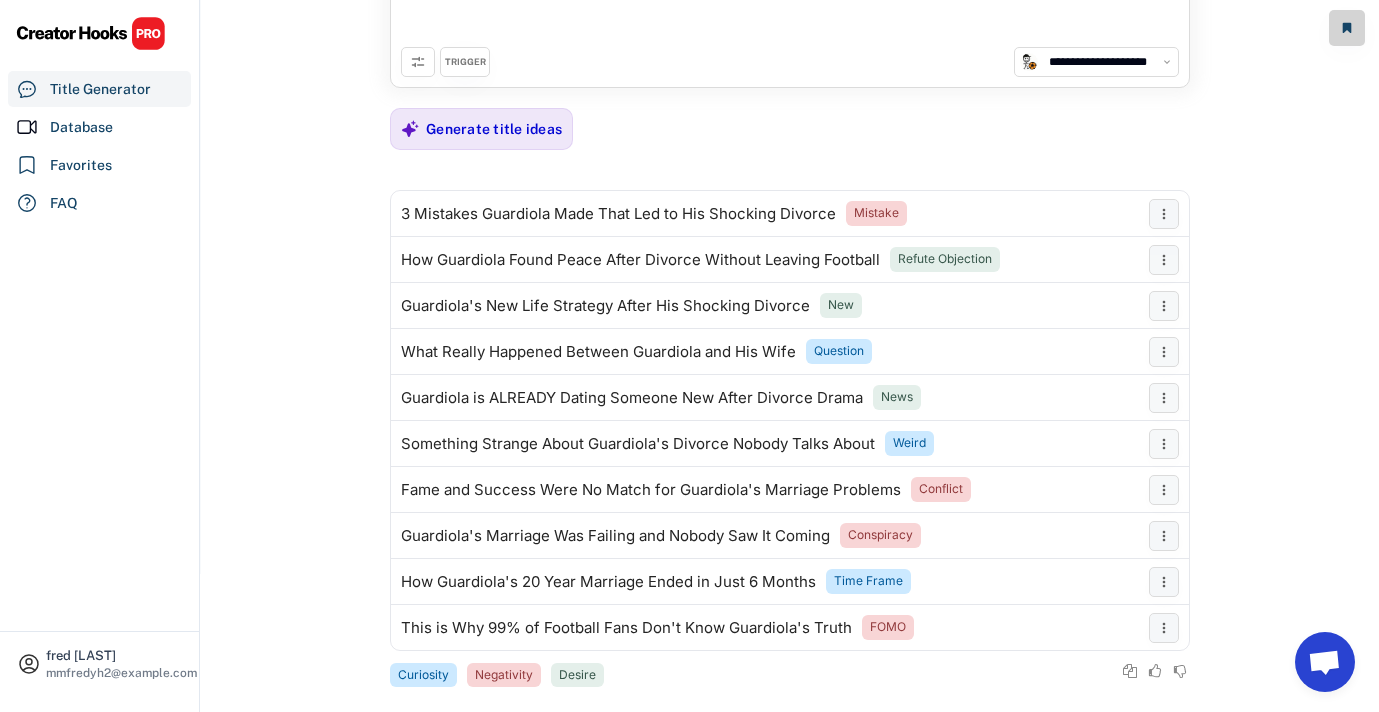 scroll, scrollTop: 220, scrollLeft: 0, axis: vertical 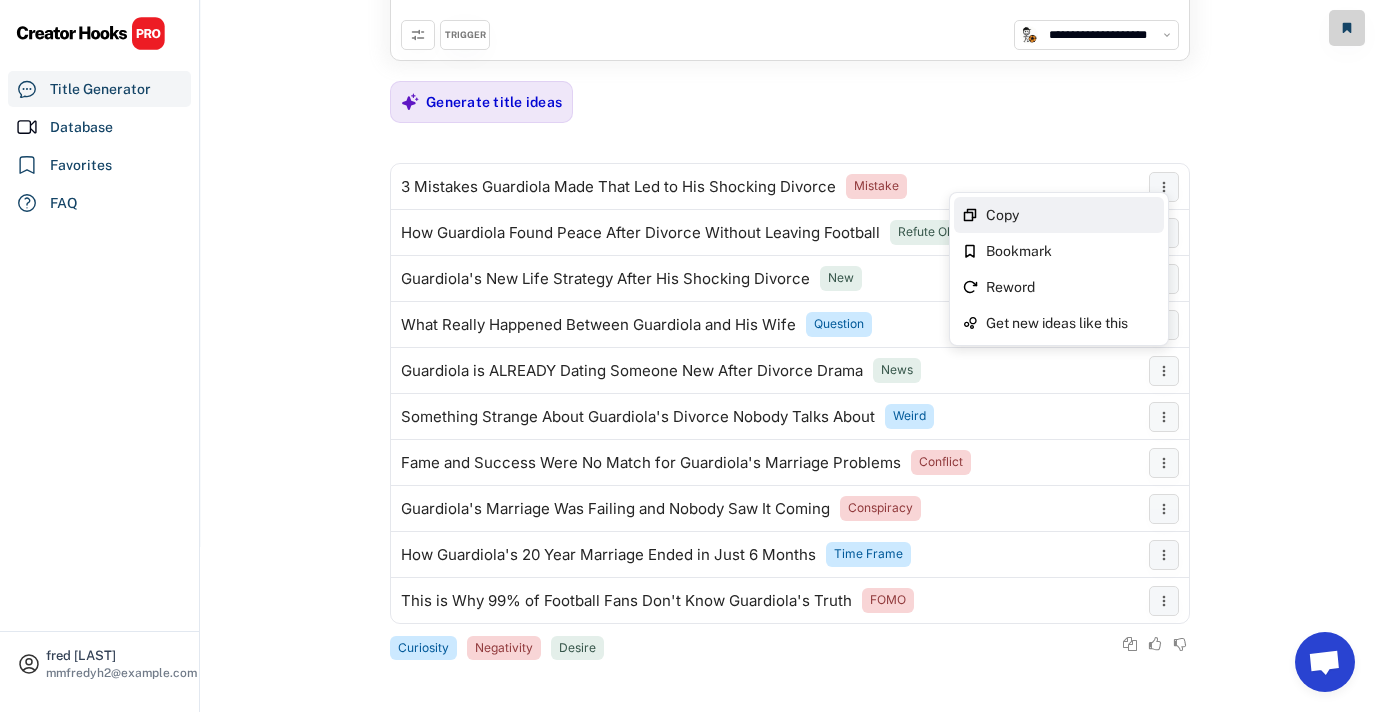 click on "Copy" at bounding box center [1071, 215] 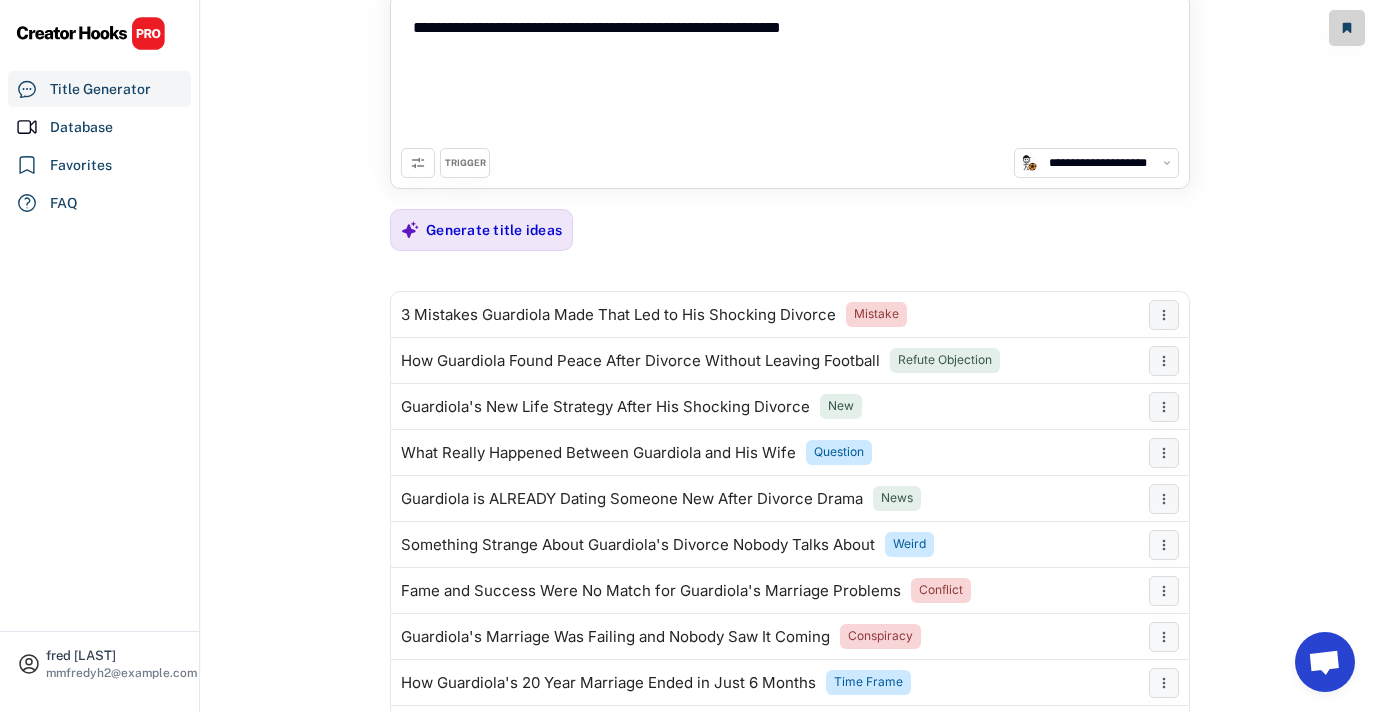 scroll, scrollTop: 0, scrollLeft: 0, axis: both 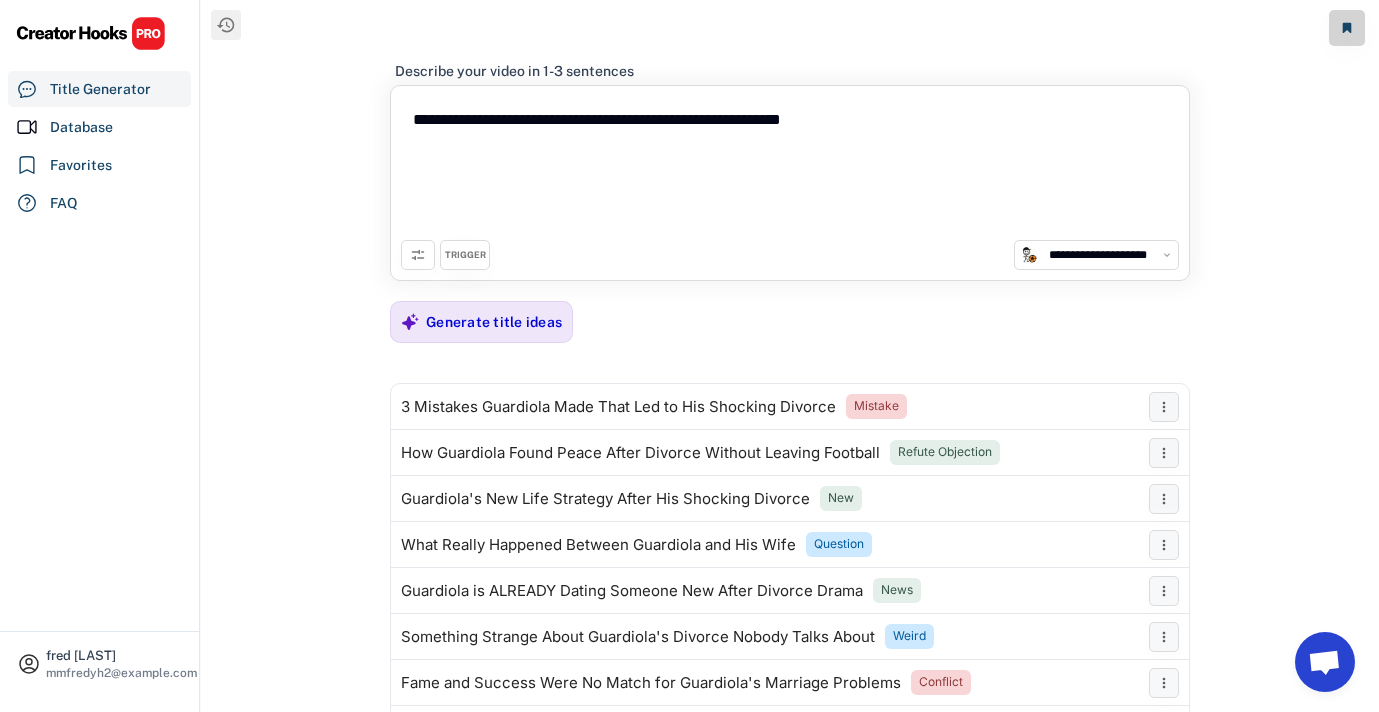 click on "**********" at bounding box center (790, 168) 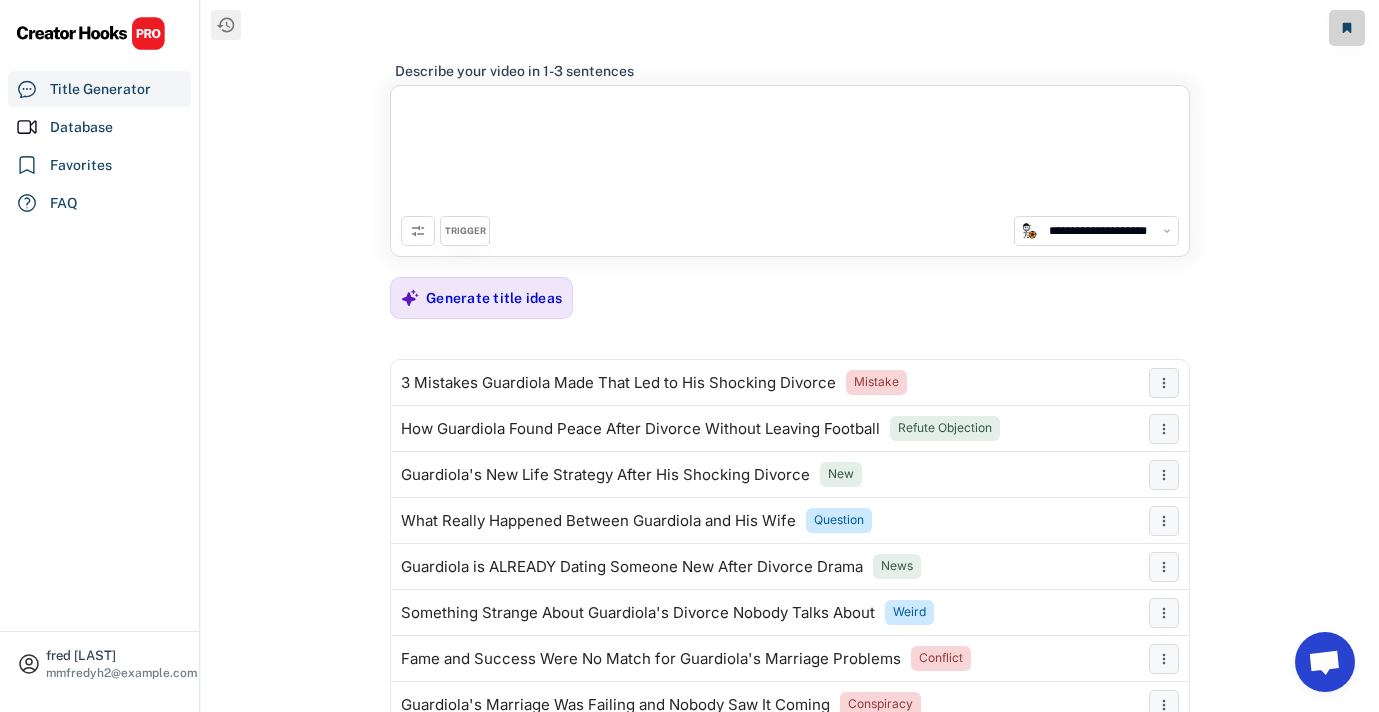paste on "**********" 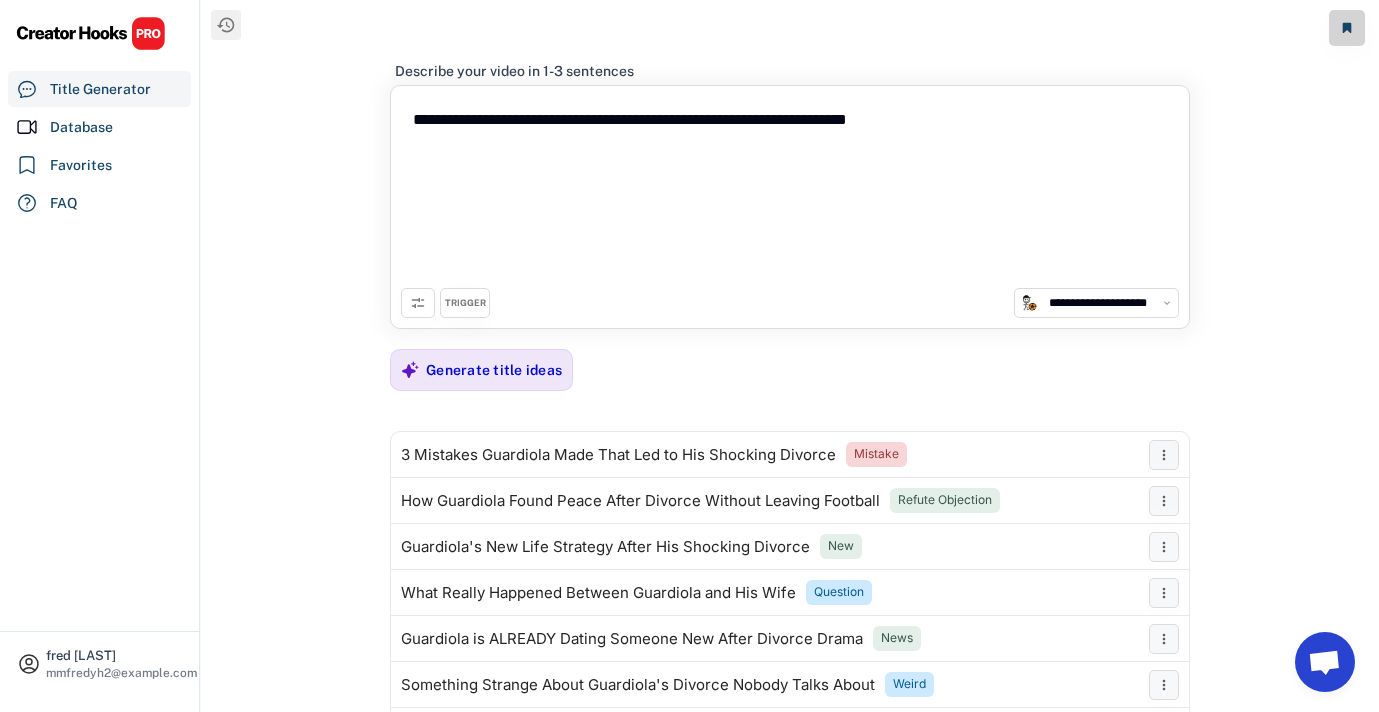 type on "**********" 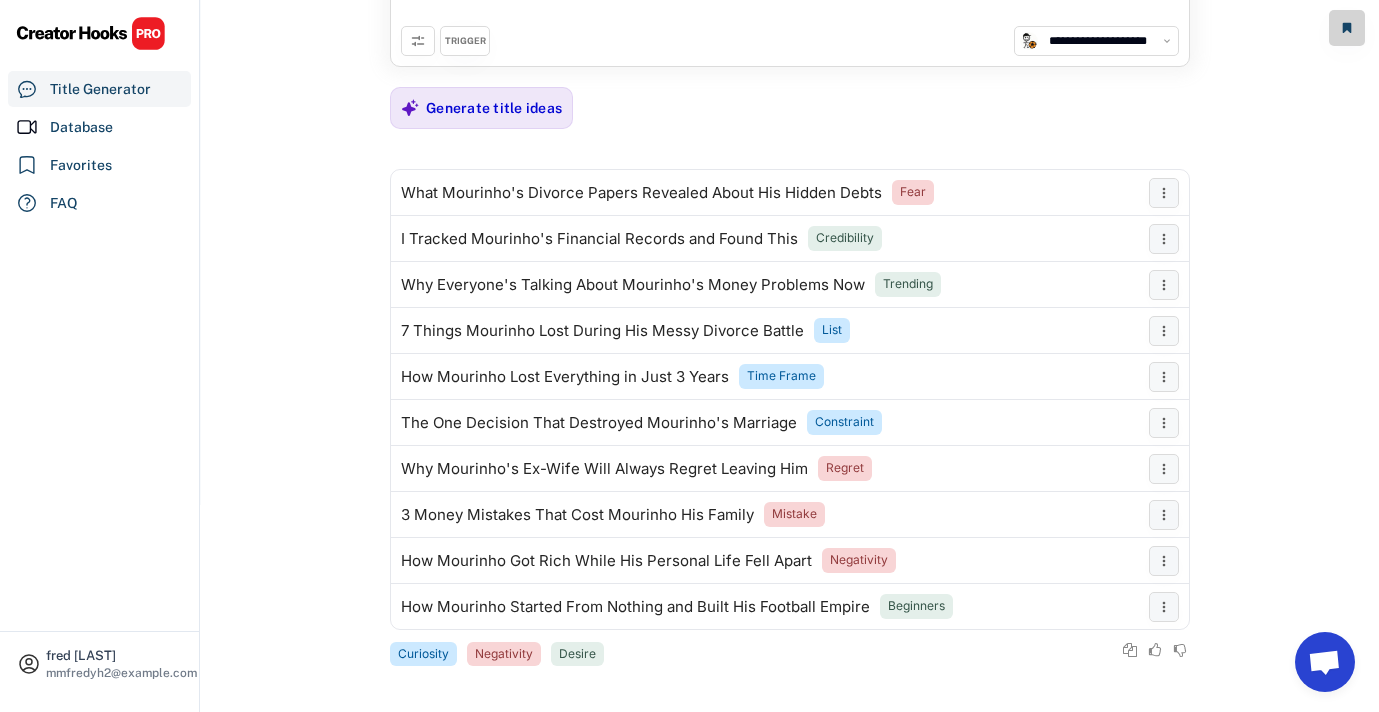 scroll, scrollTop: 268, scrollLeft: 0, axis: vertical 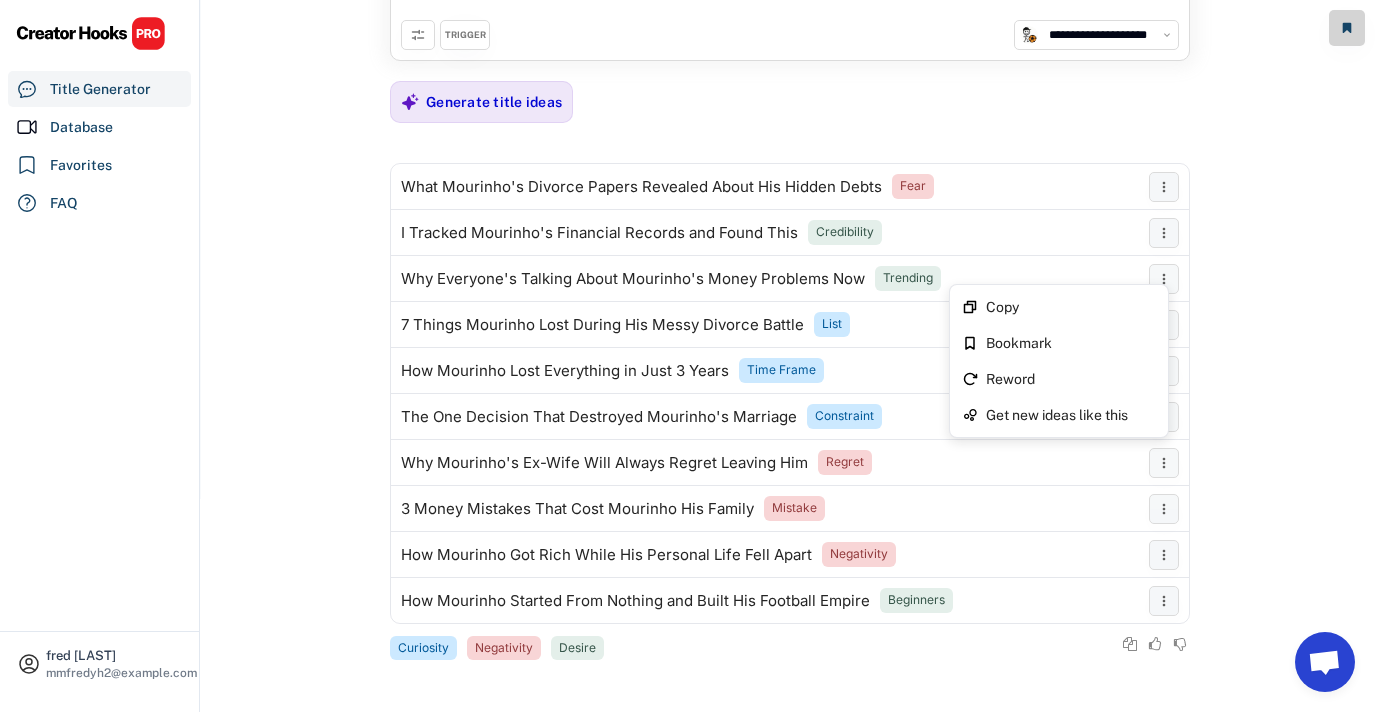 click on "Copy Bookmark Reword Get new ideas like this" at bounding box center (1059, 361) 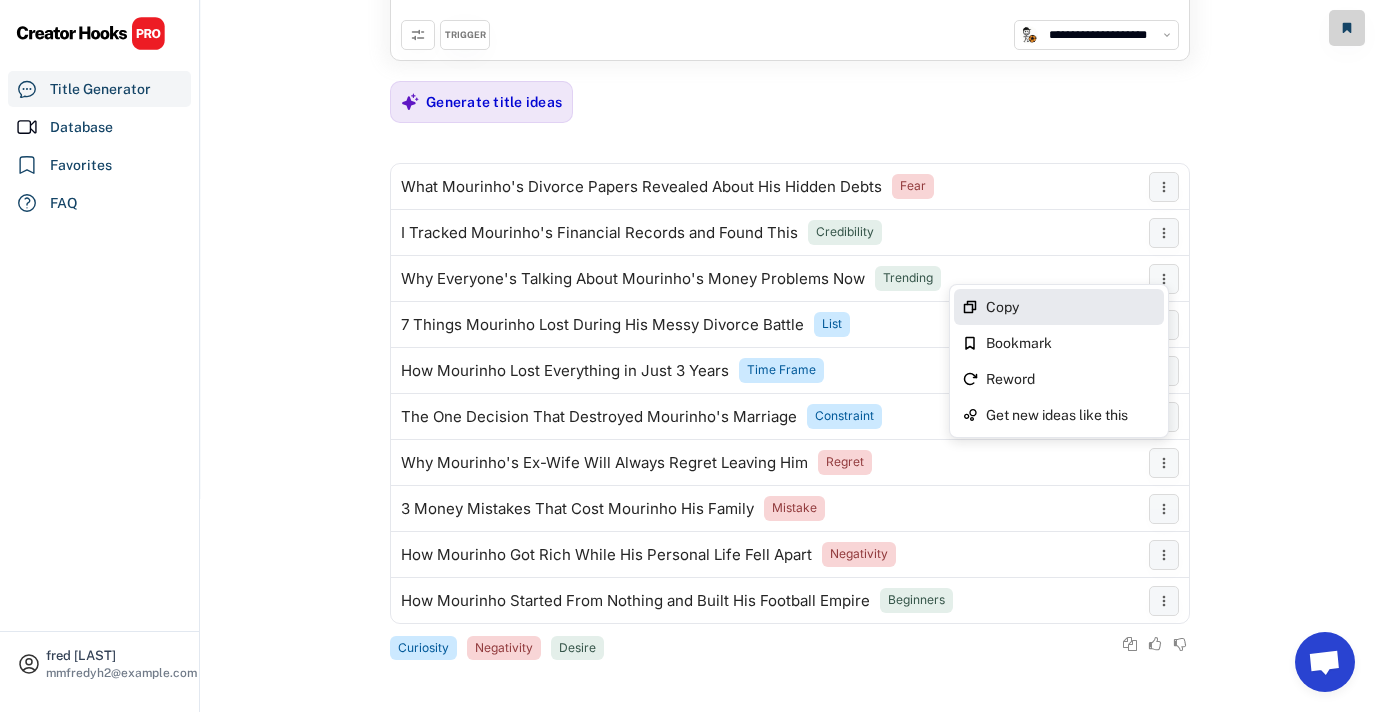 click on "Copy" at bounding box center (1071, 307) 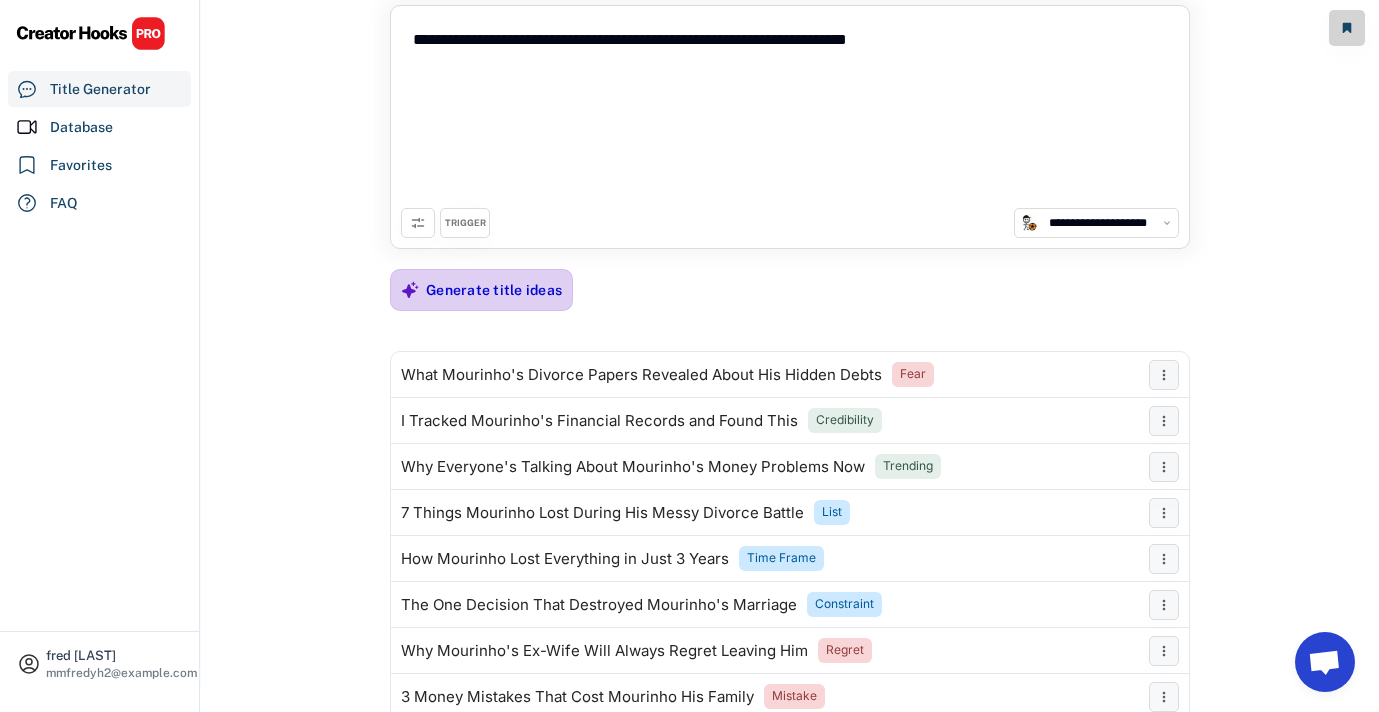 scroll, scrollTop: 0, scrollLeft: 0, axis: both 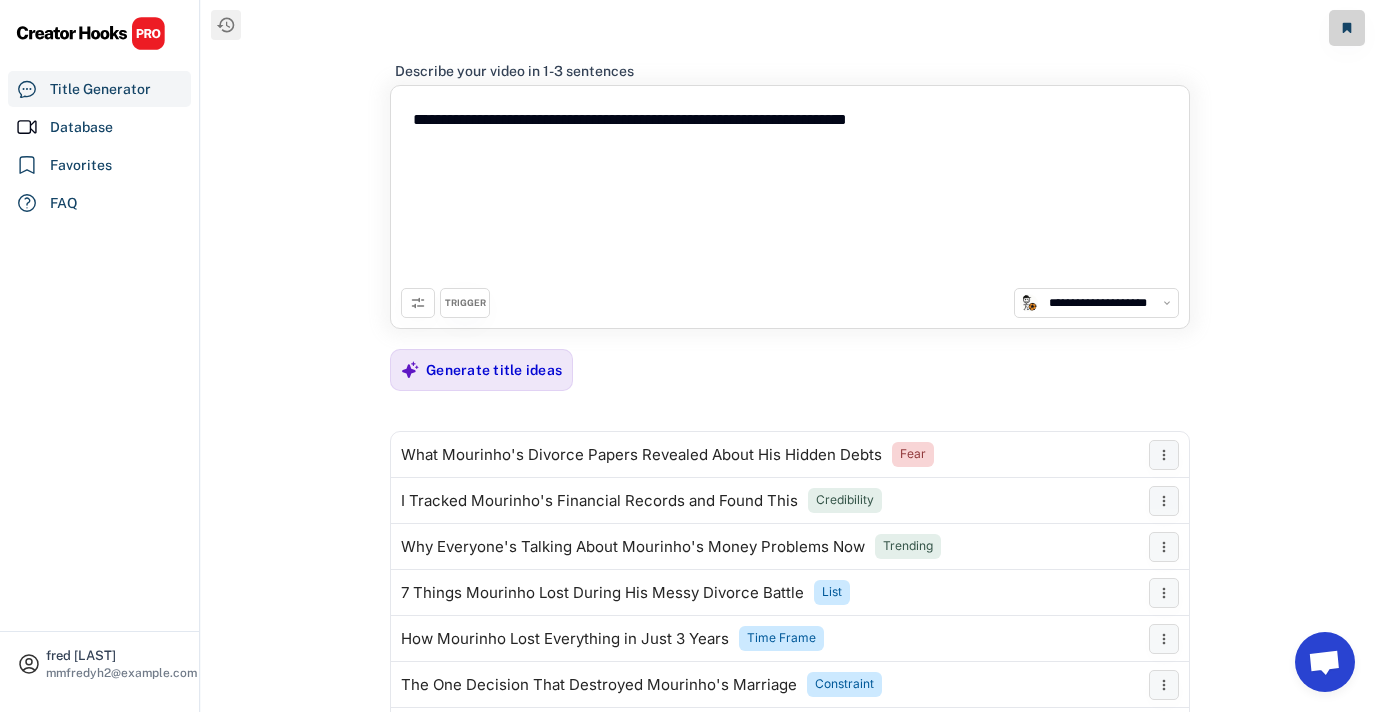 click on "**********" at bounding box center [790, 192] 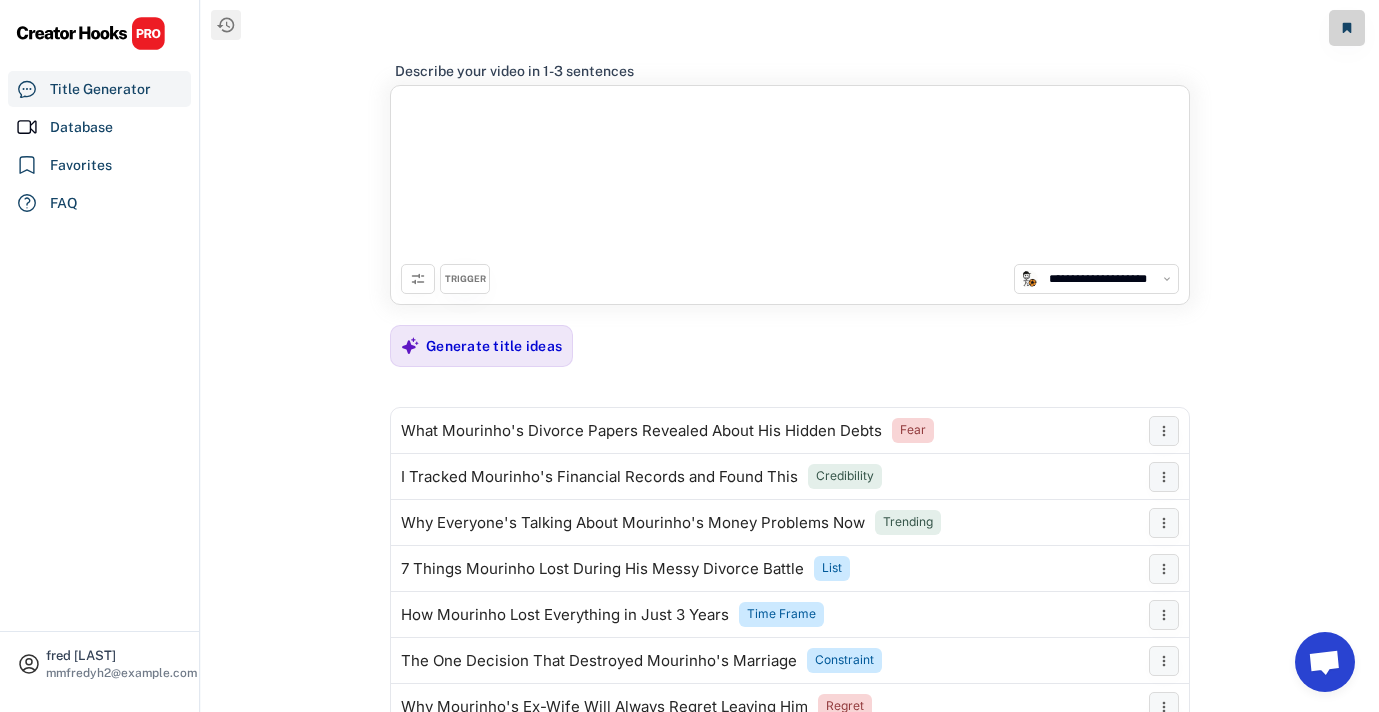 paste on "**********" 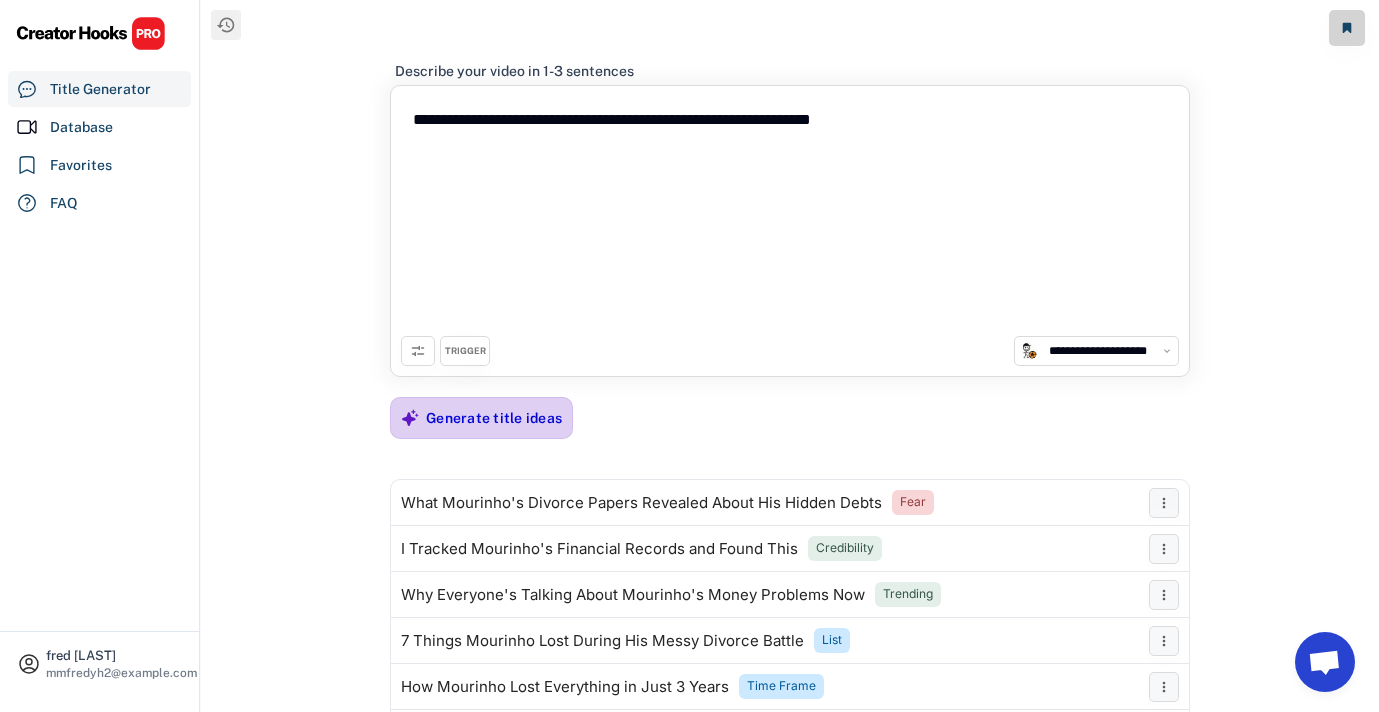 type on "**********" 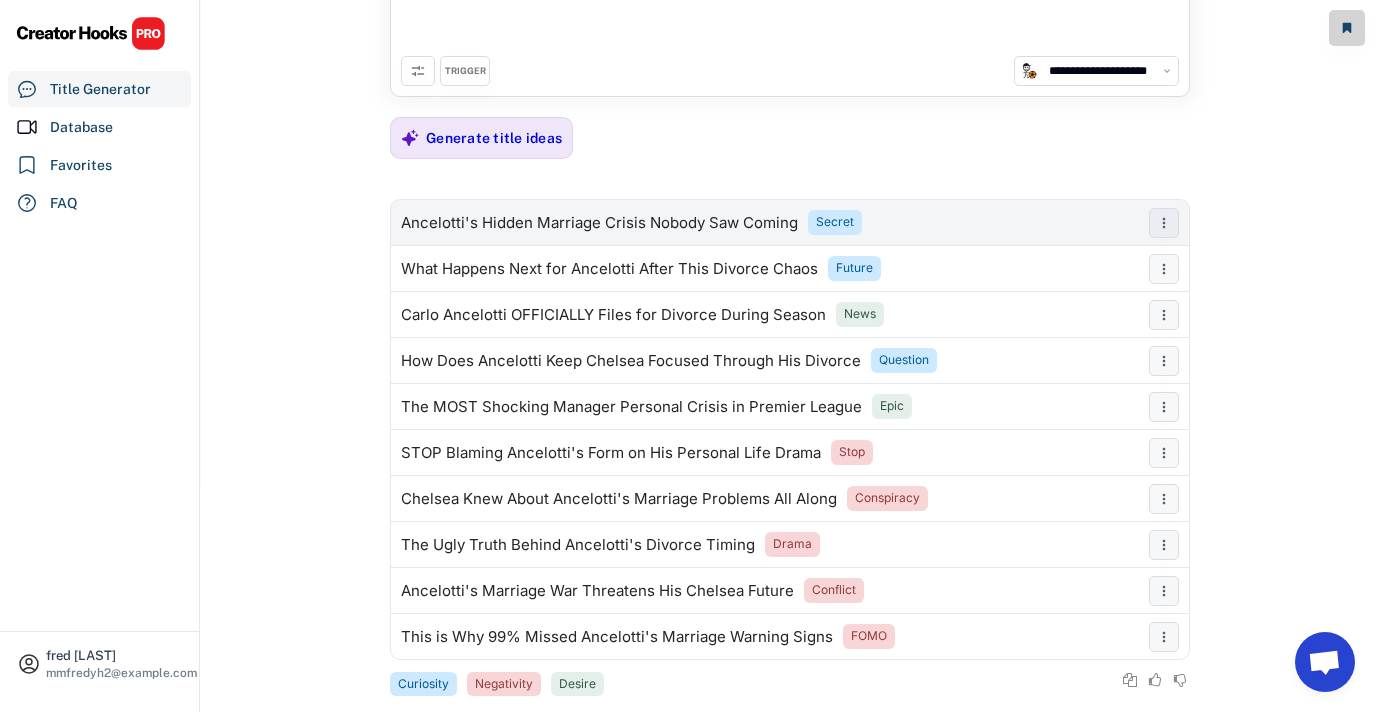 scroll, scrollTop: 316, scrollLeft: 0, axis: vertical 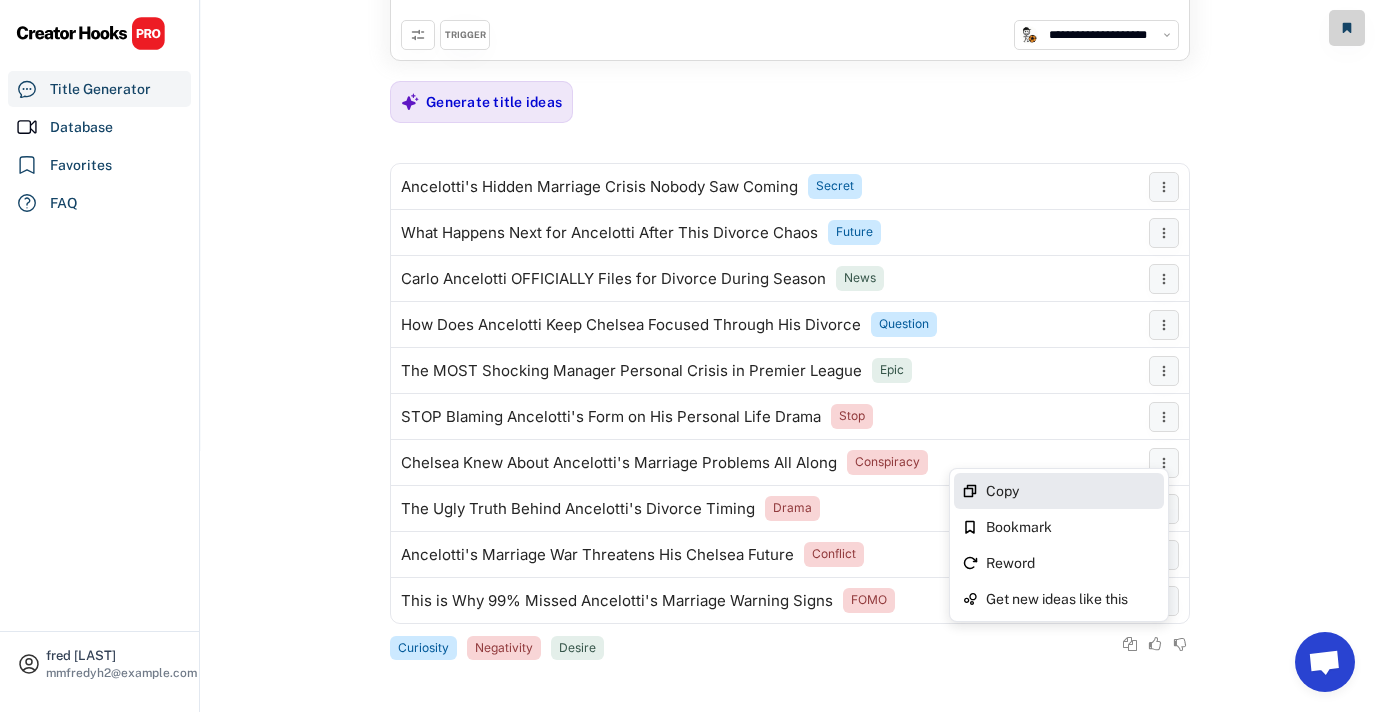 click 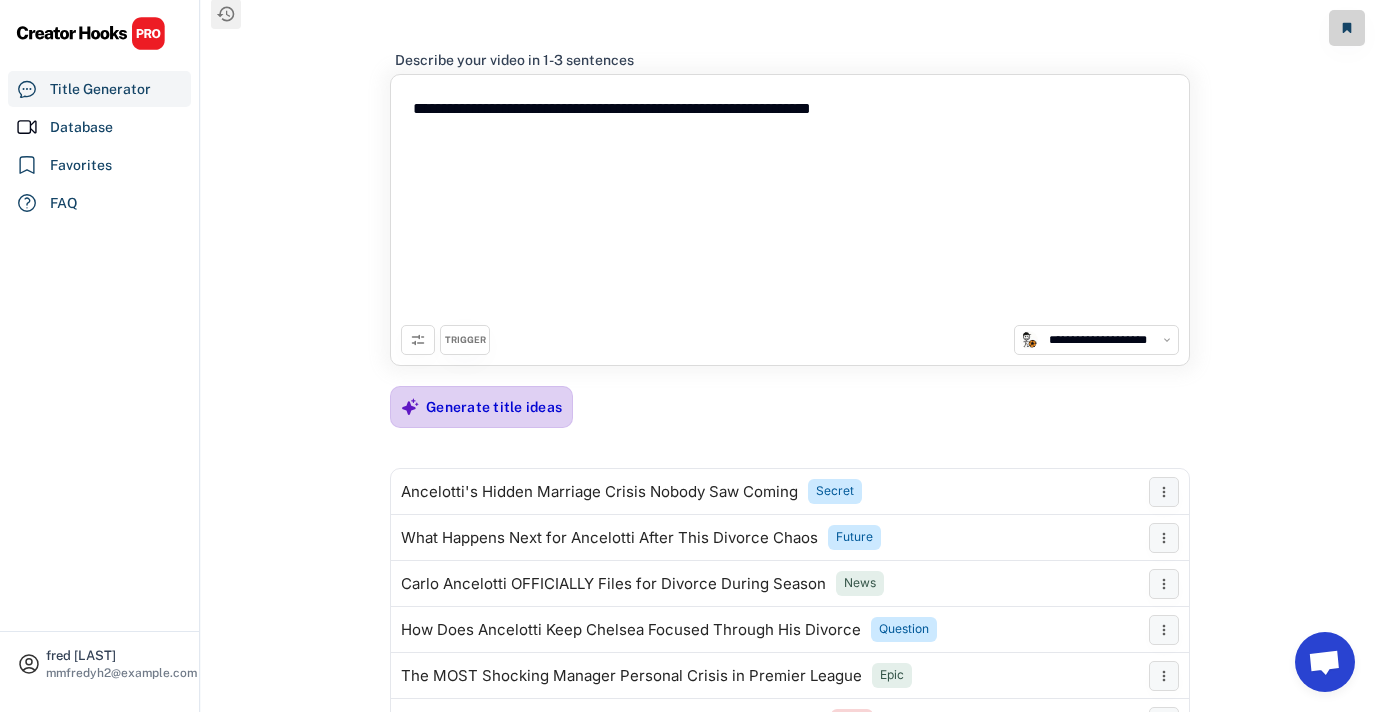 scroll, scrollTop: 0, scrollLeft: 0, axis: both 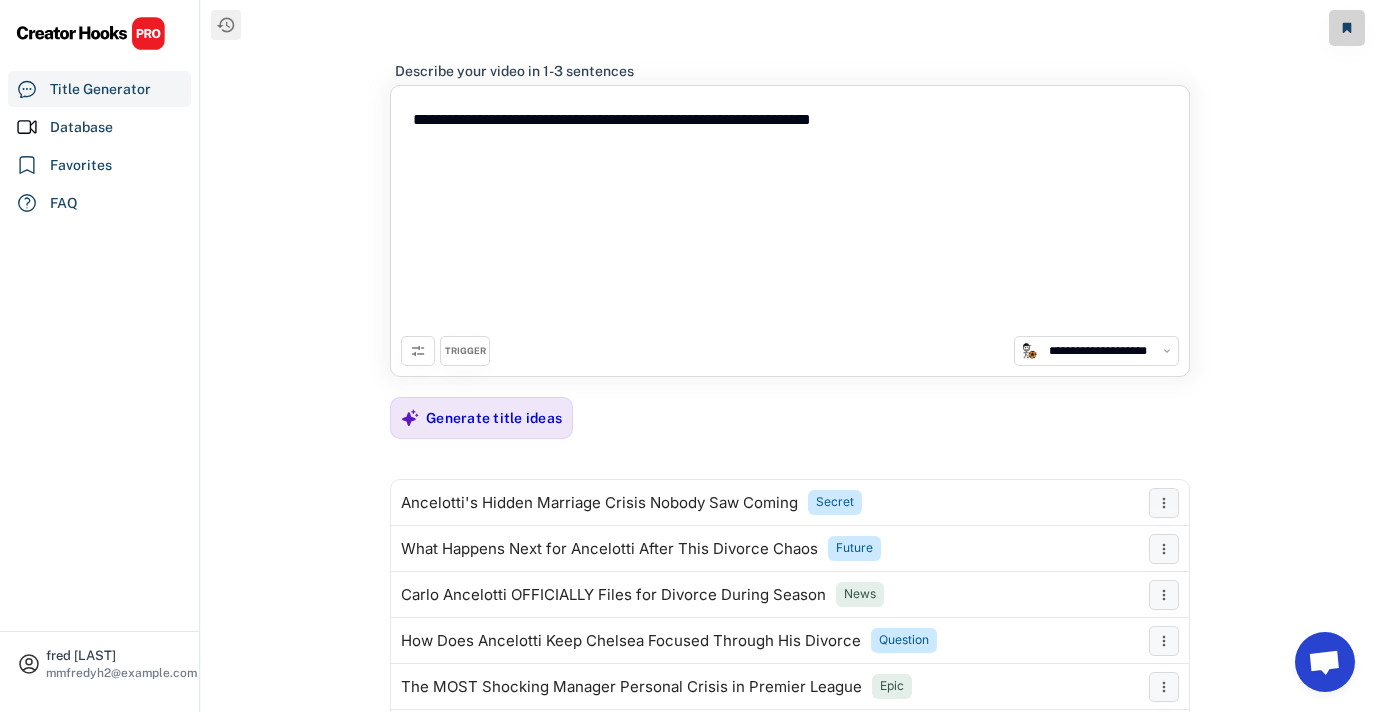click on "**********" at bounding box center (790, 216) 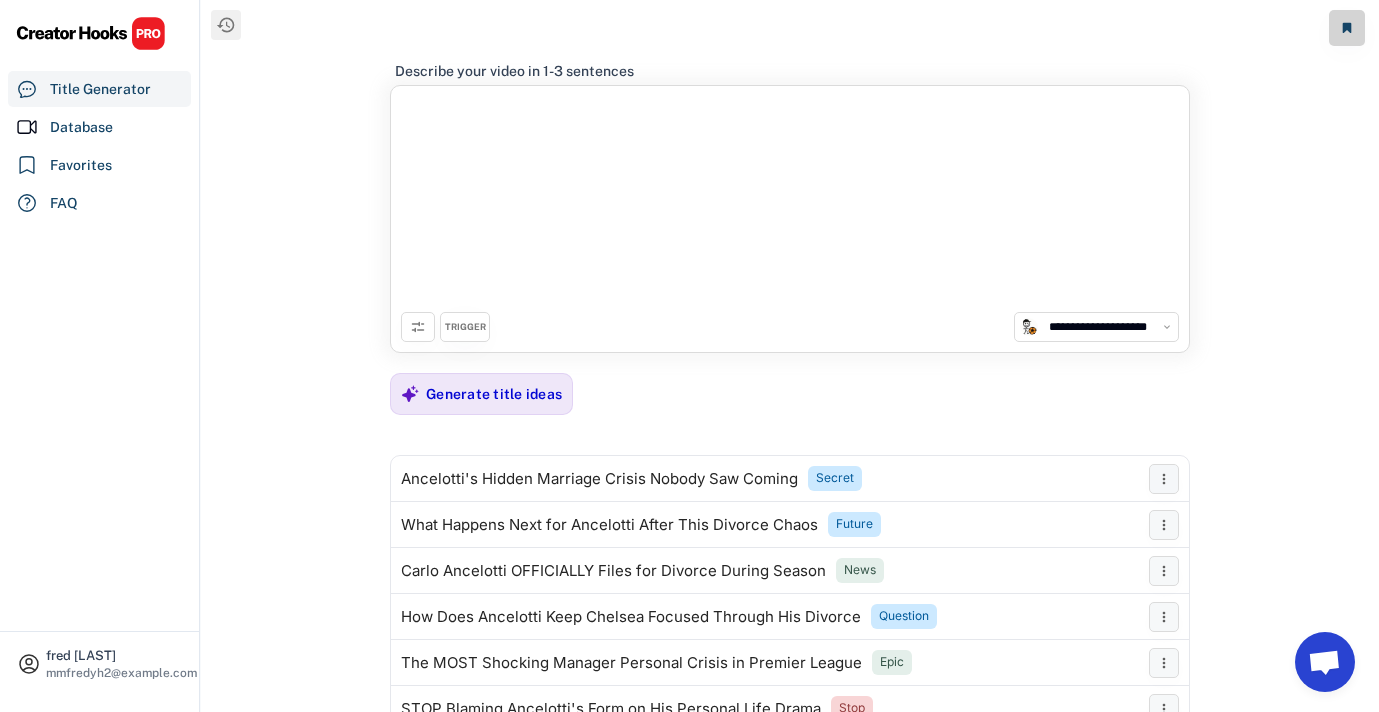 paste on "**********" 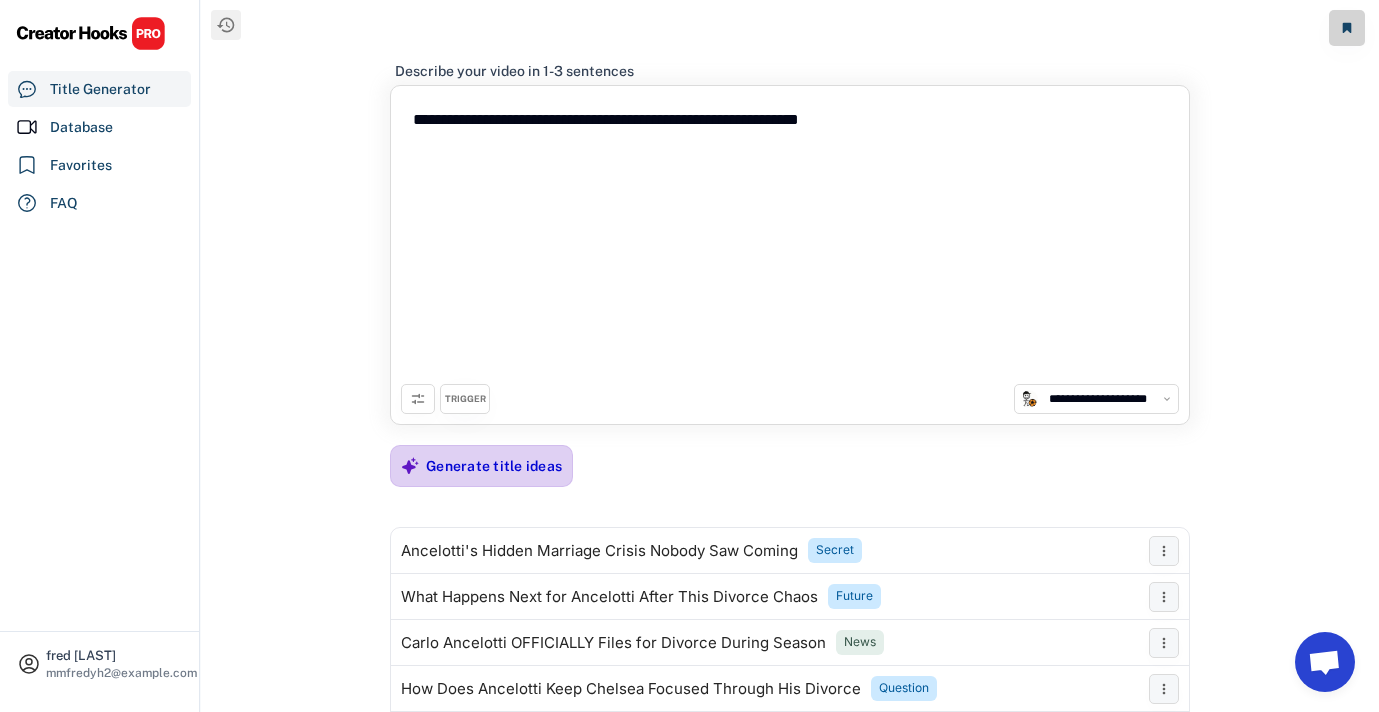 type on "**********" 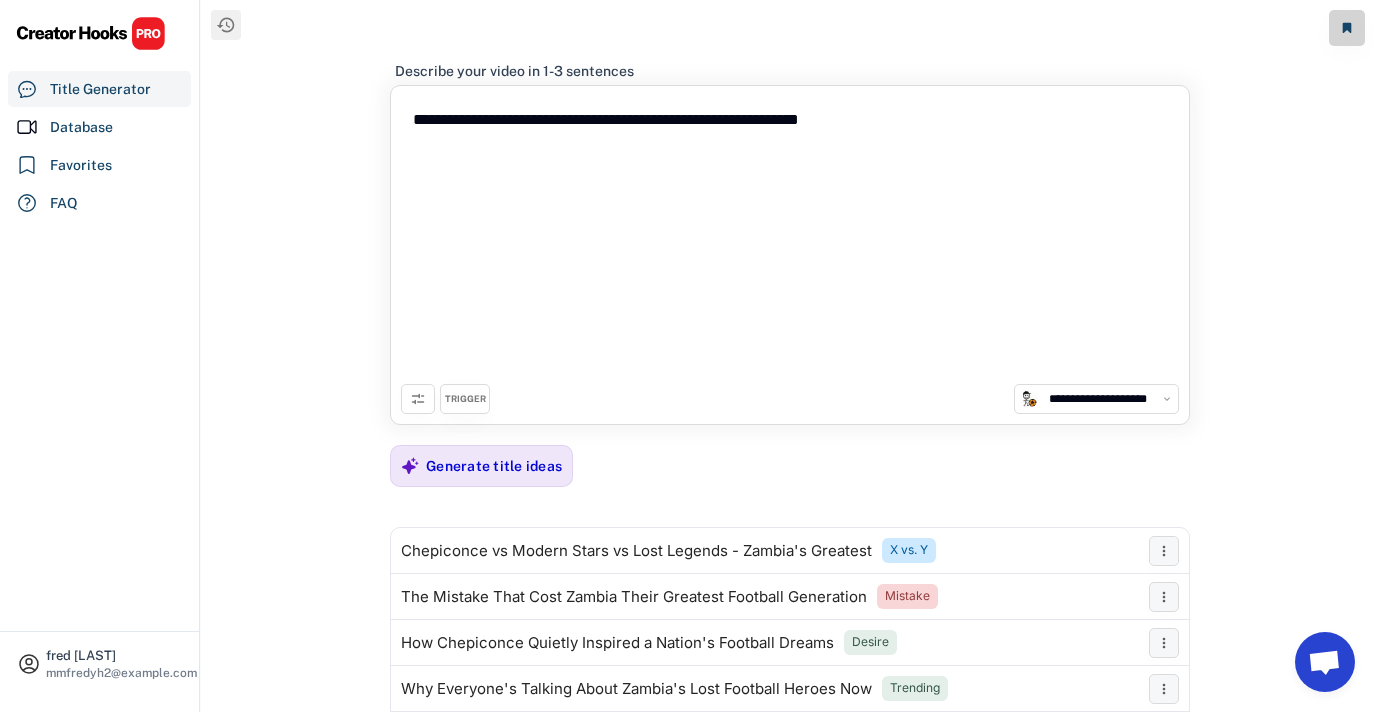 click on "**********" at bounding box center (790, 240) 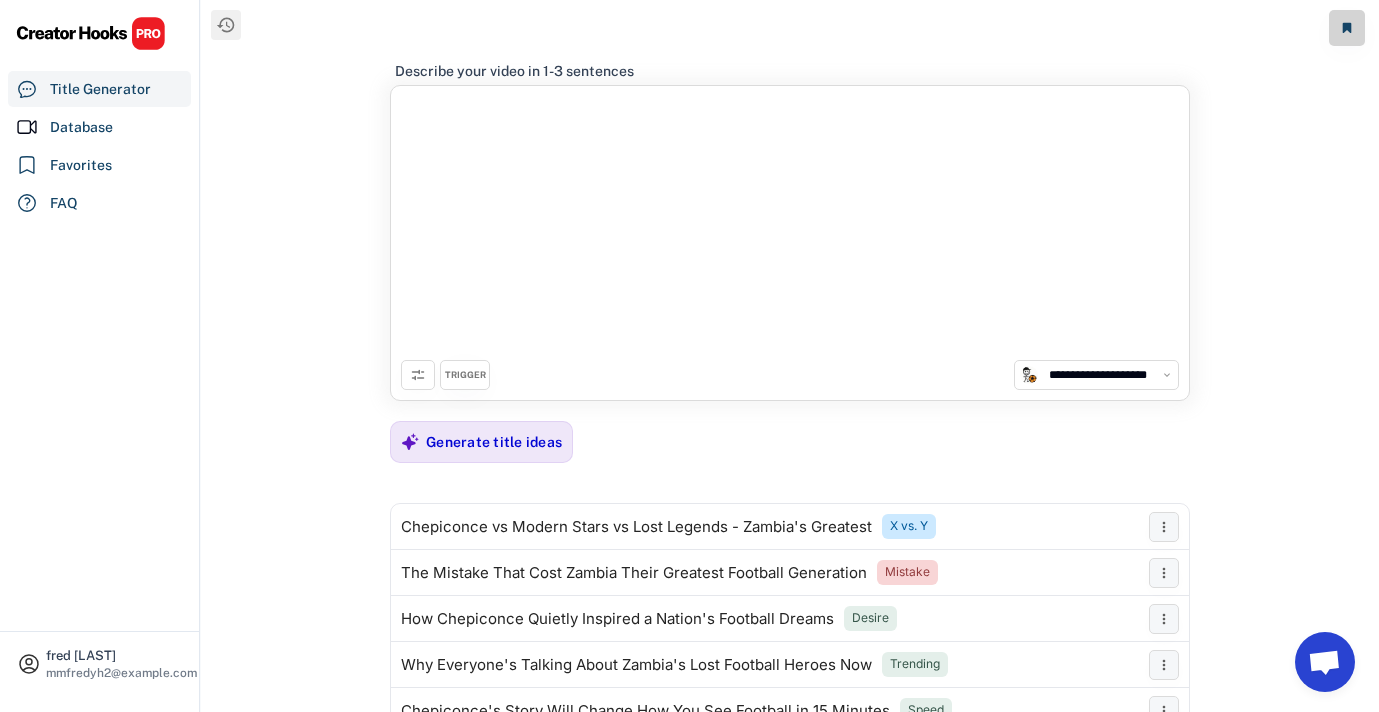 paste on "**********" 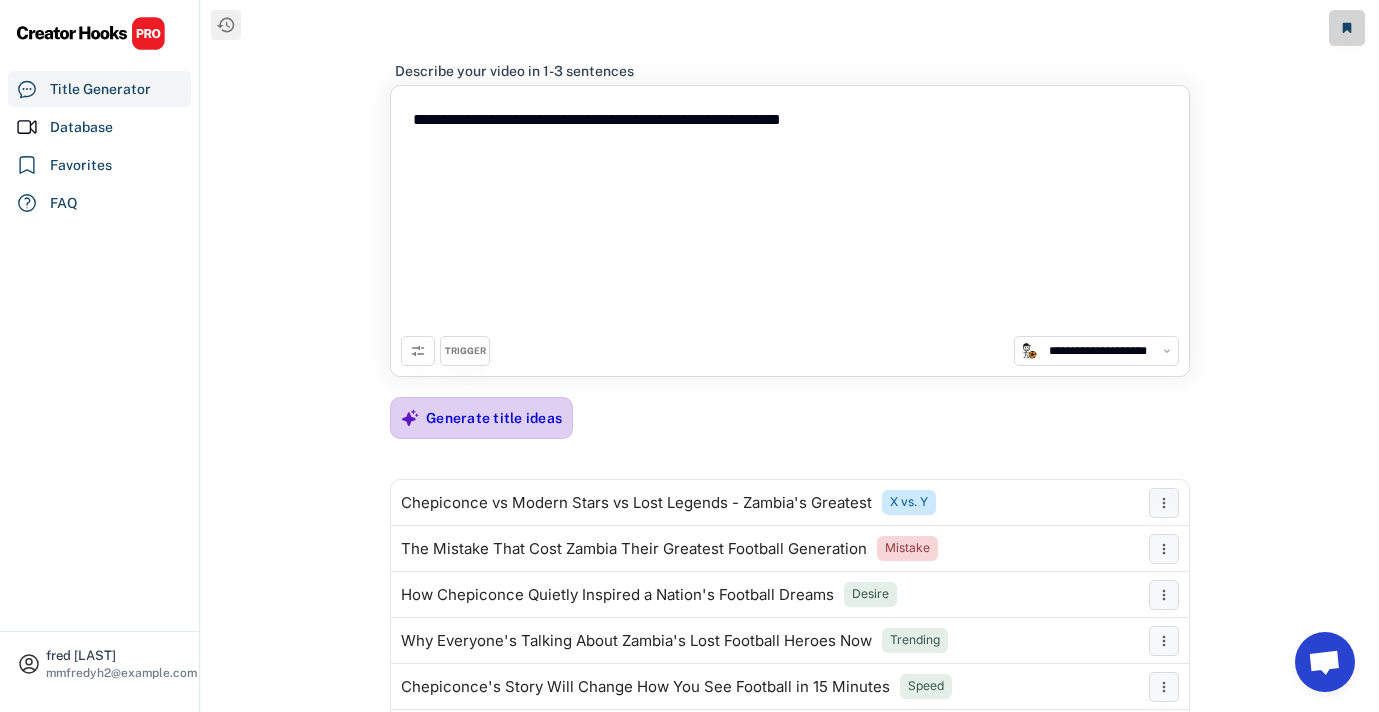 type on "**********" 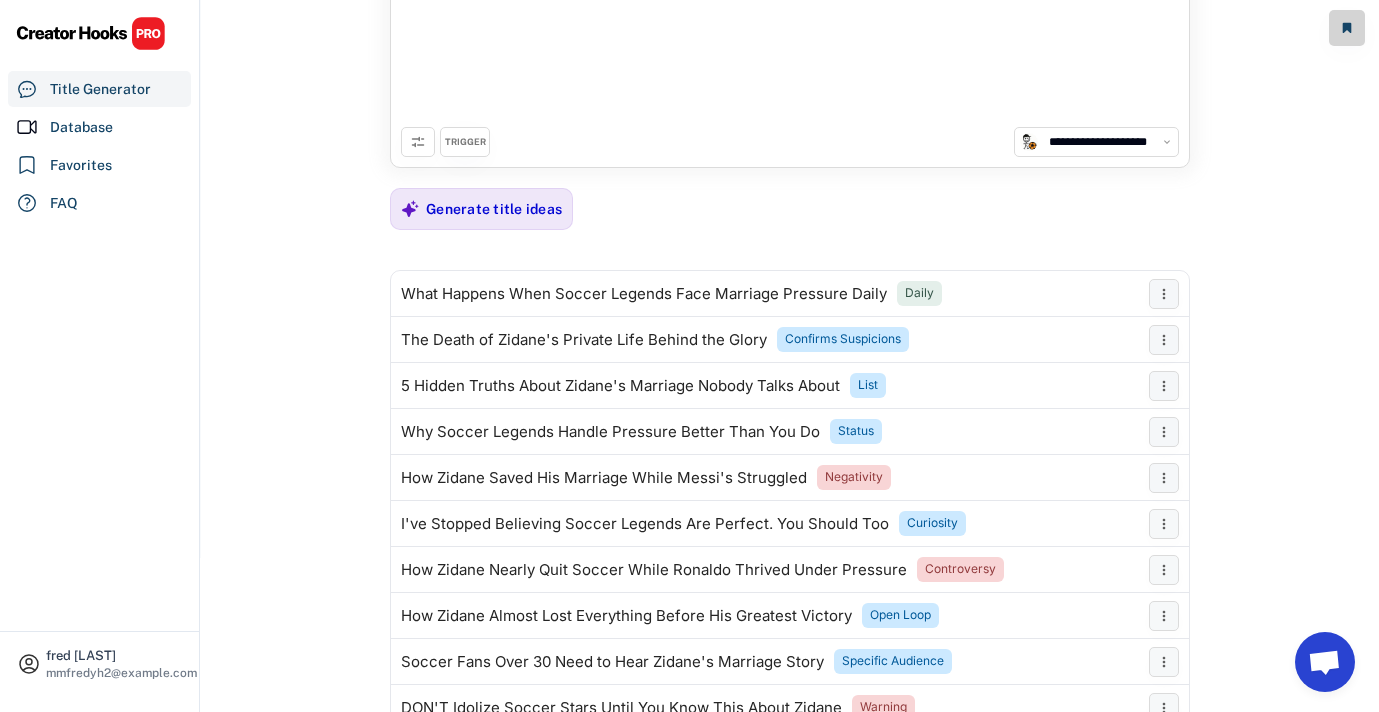 scroll, scrollTop: 316, scrollLeft: 0, axis: vertical 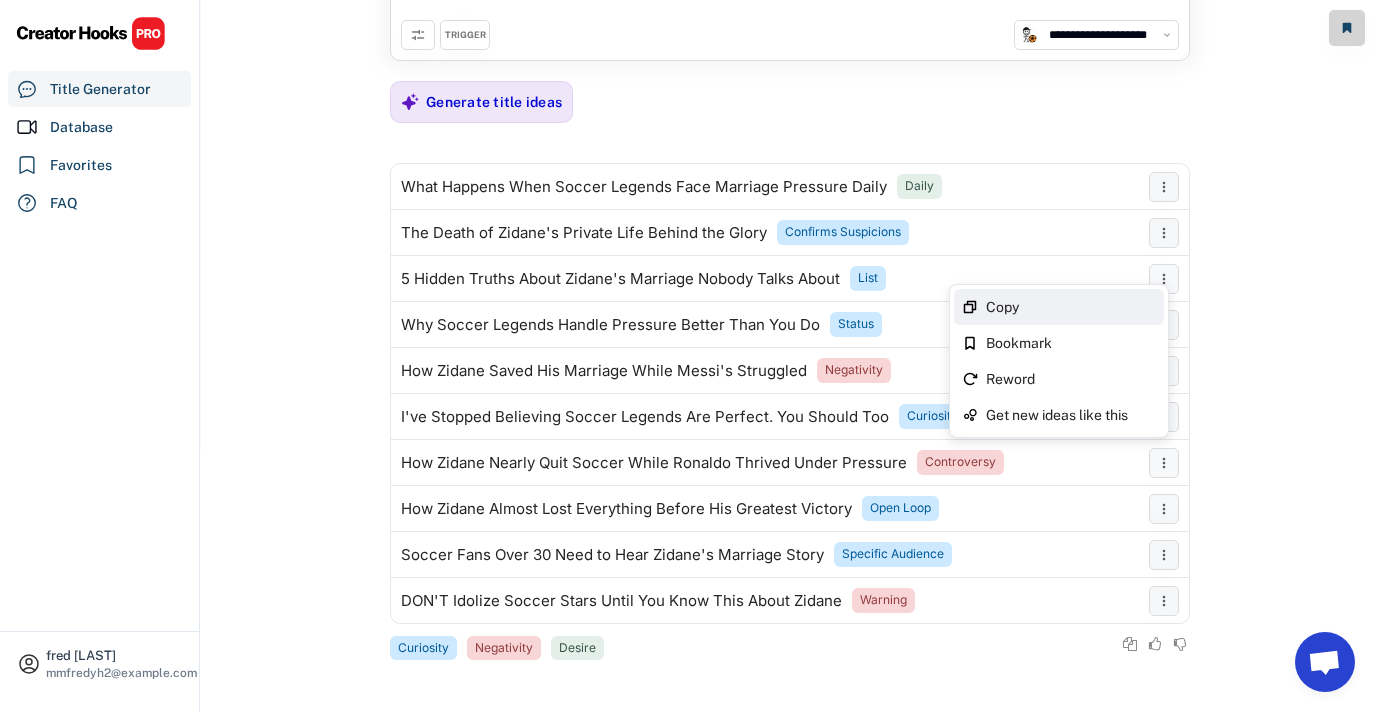 click on "Copy" at bounding box center [1071, 307] 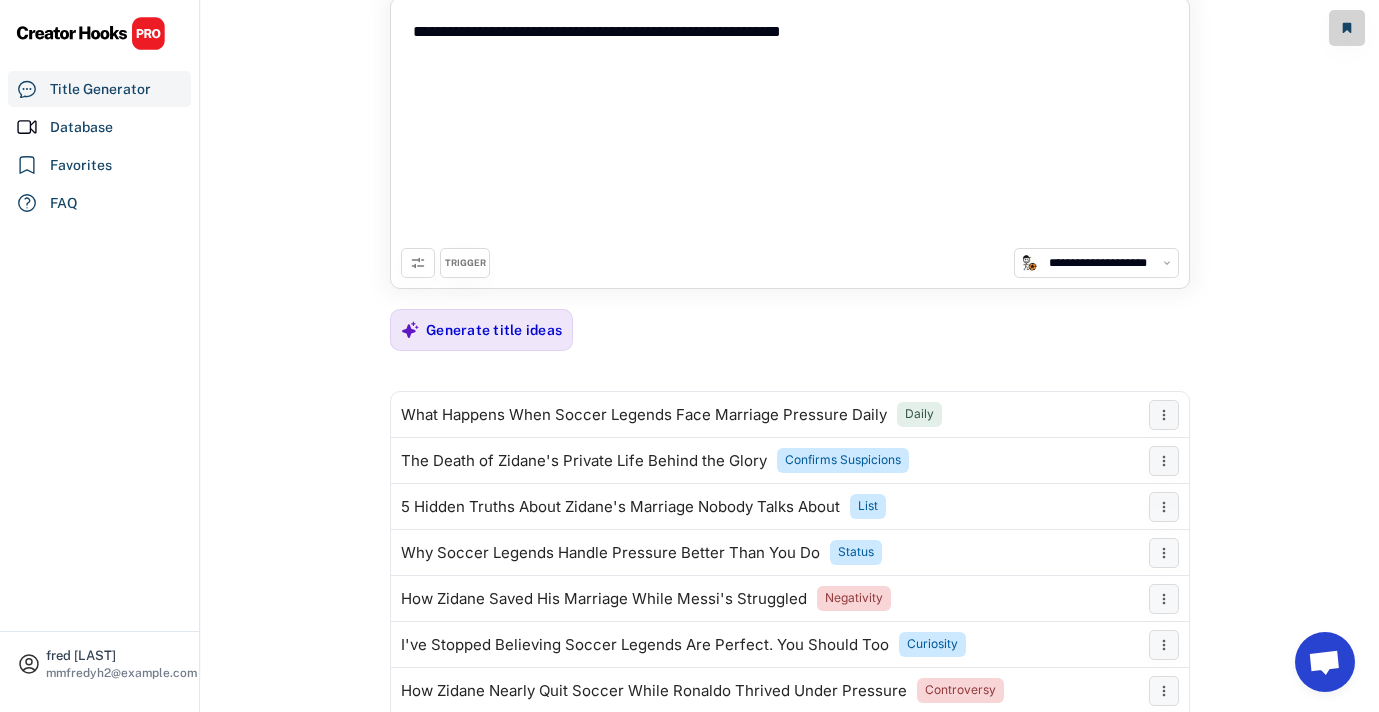 scroll, scrollTop: 2, scrollLeft: 0, axis: vertical 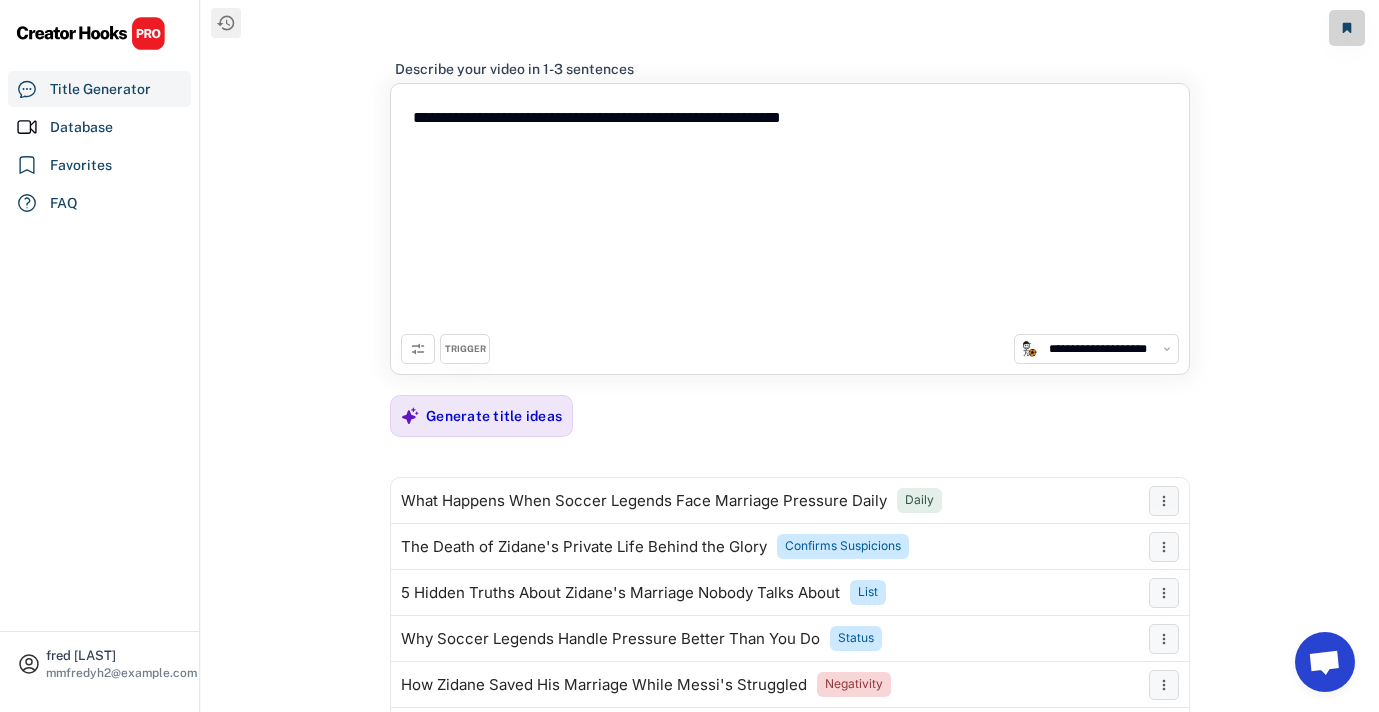 click on "**********" at bounding box center (790, 214) 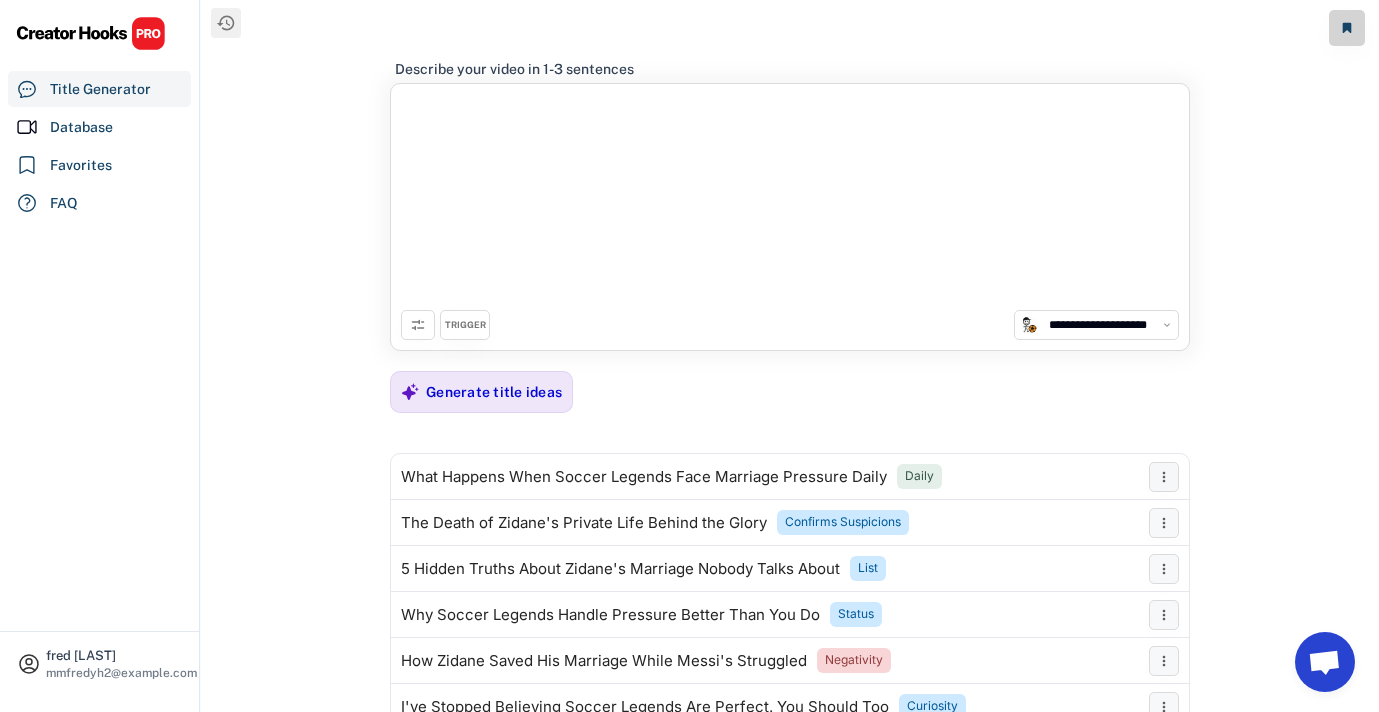 click at bounding box center [790, 202] 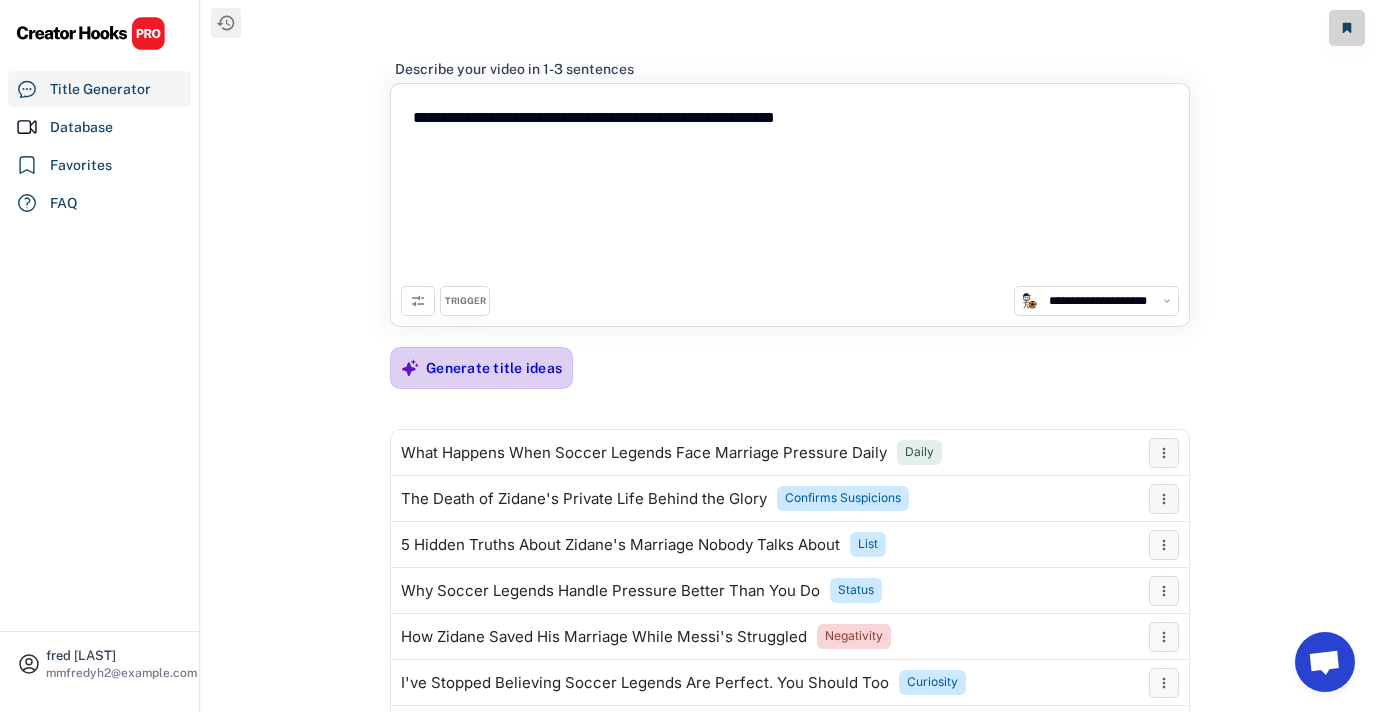 type on "**********" 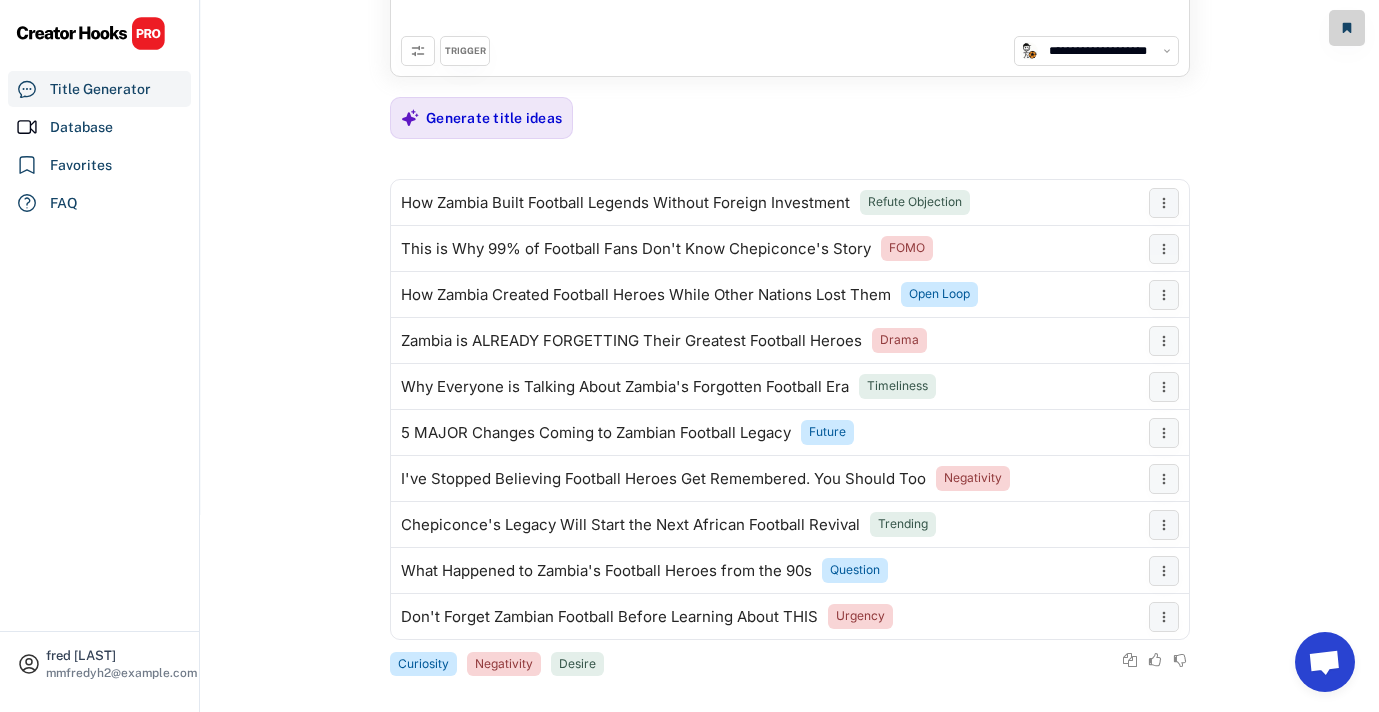 scroll, scrollTop: 268, scrollLeft: 0, axis: vertical 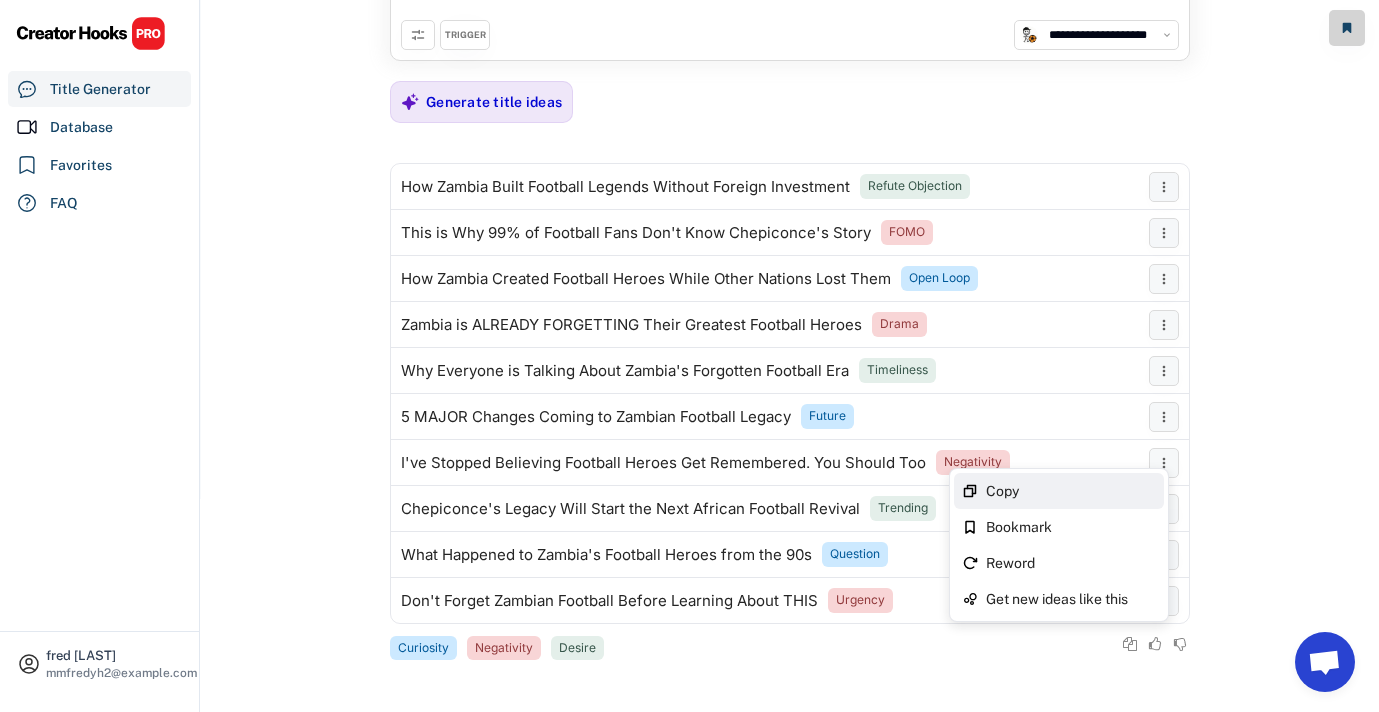 click on "Copy" at bounding box center [1071, 491] 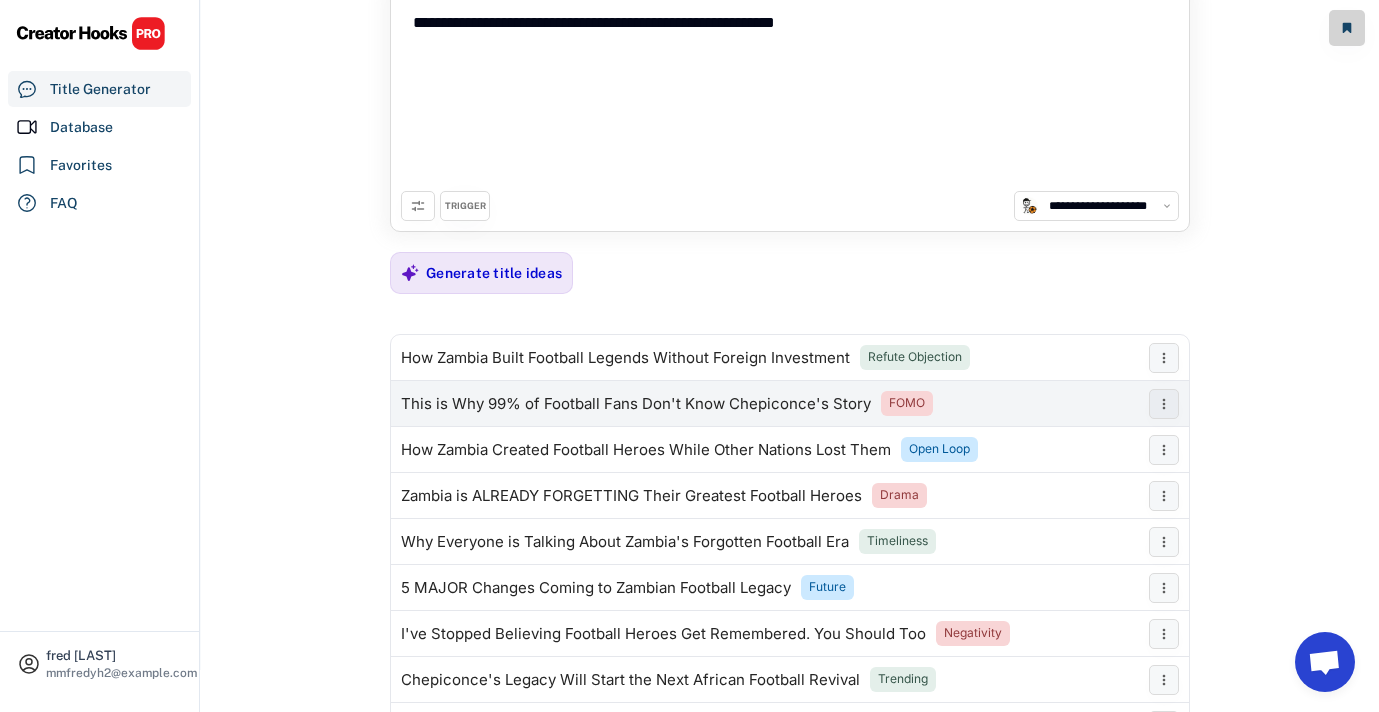 scroll, scrollTop: 0, scrollLeft: 0, axis: both 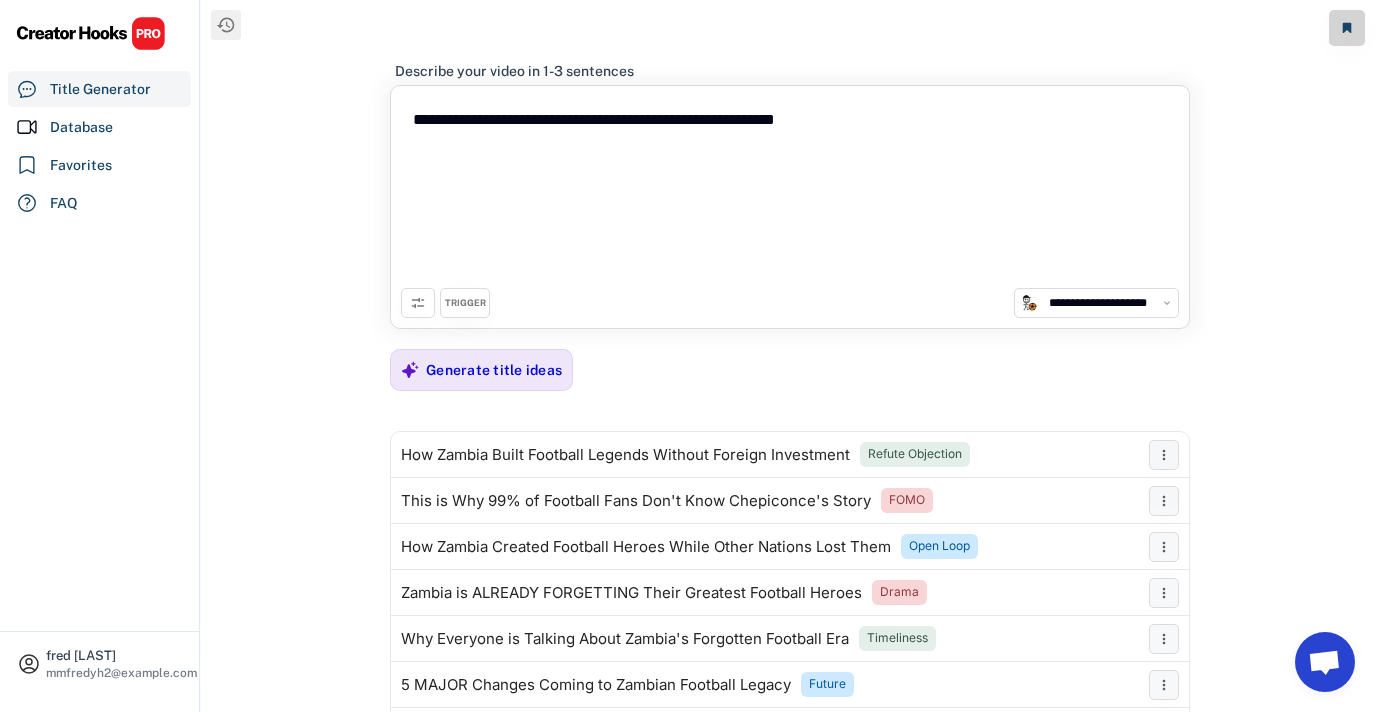 click on "**********" at bounding box center (790, 192) 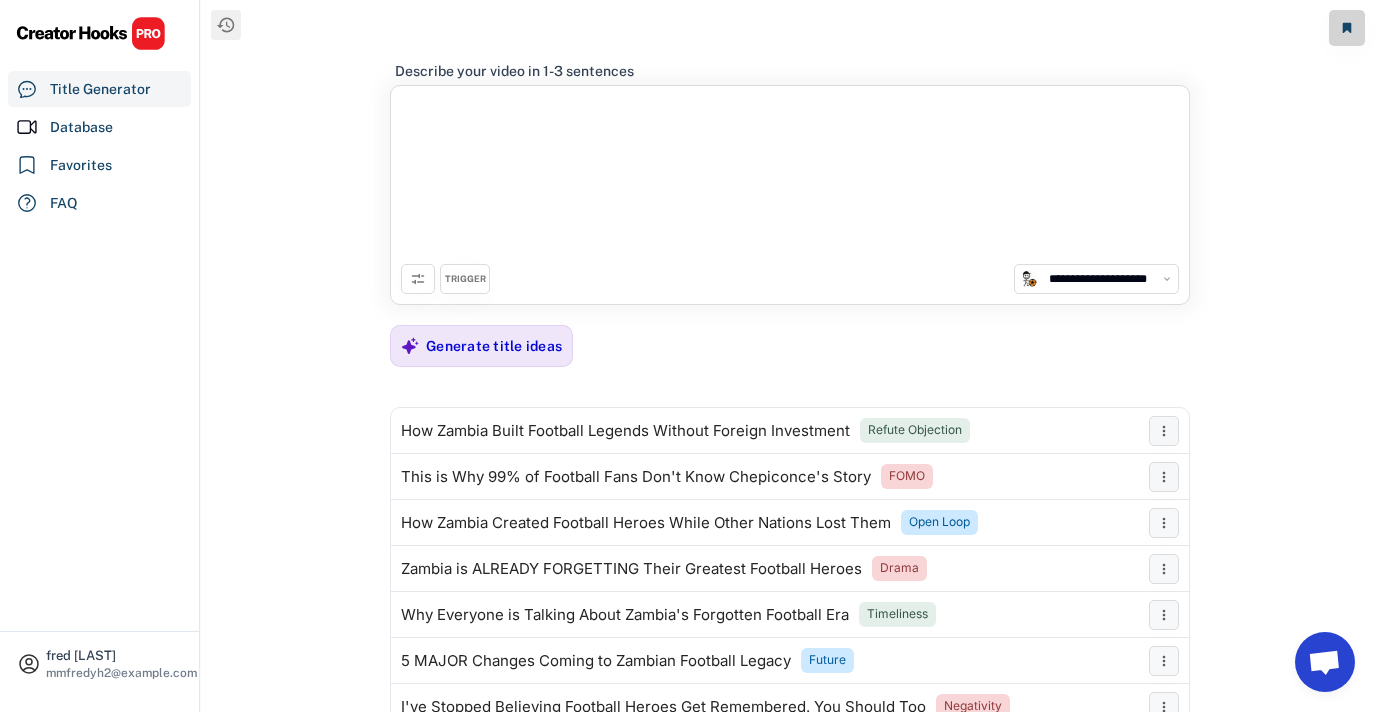 paste on "**********" 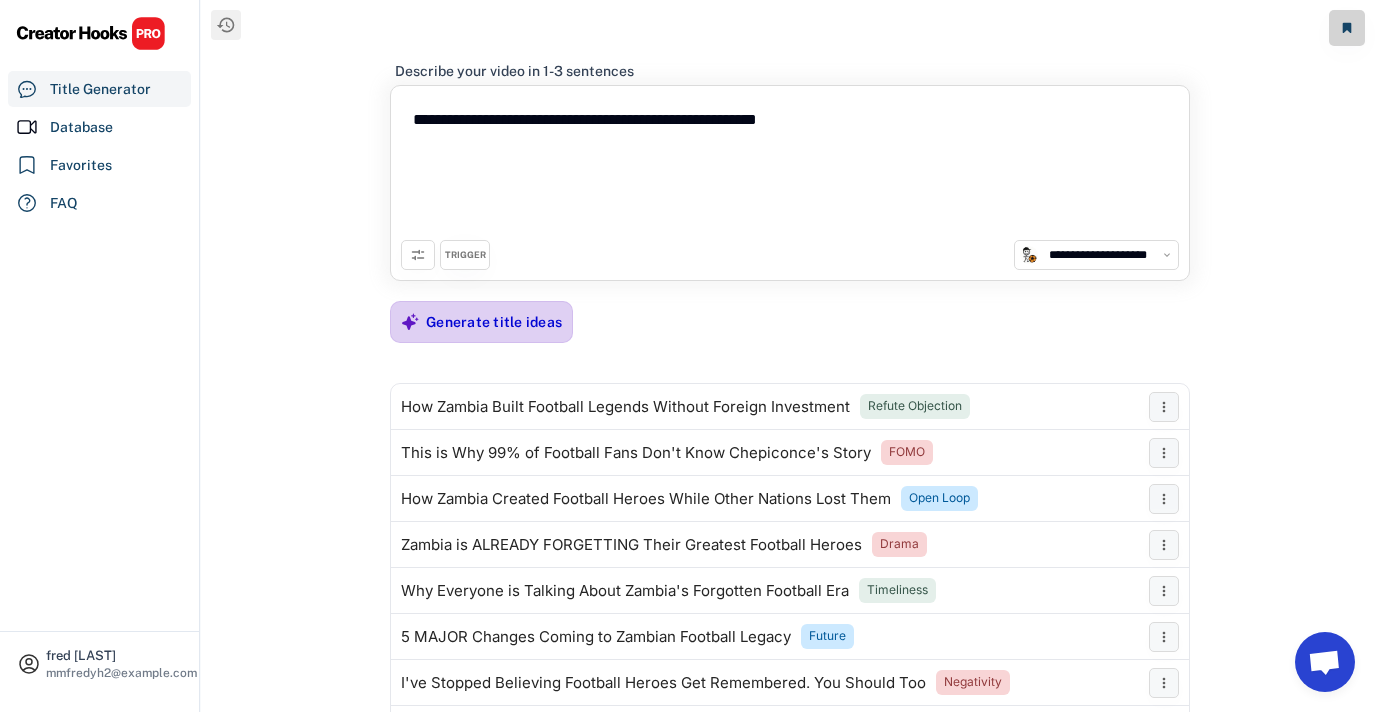 type on "**********" 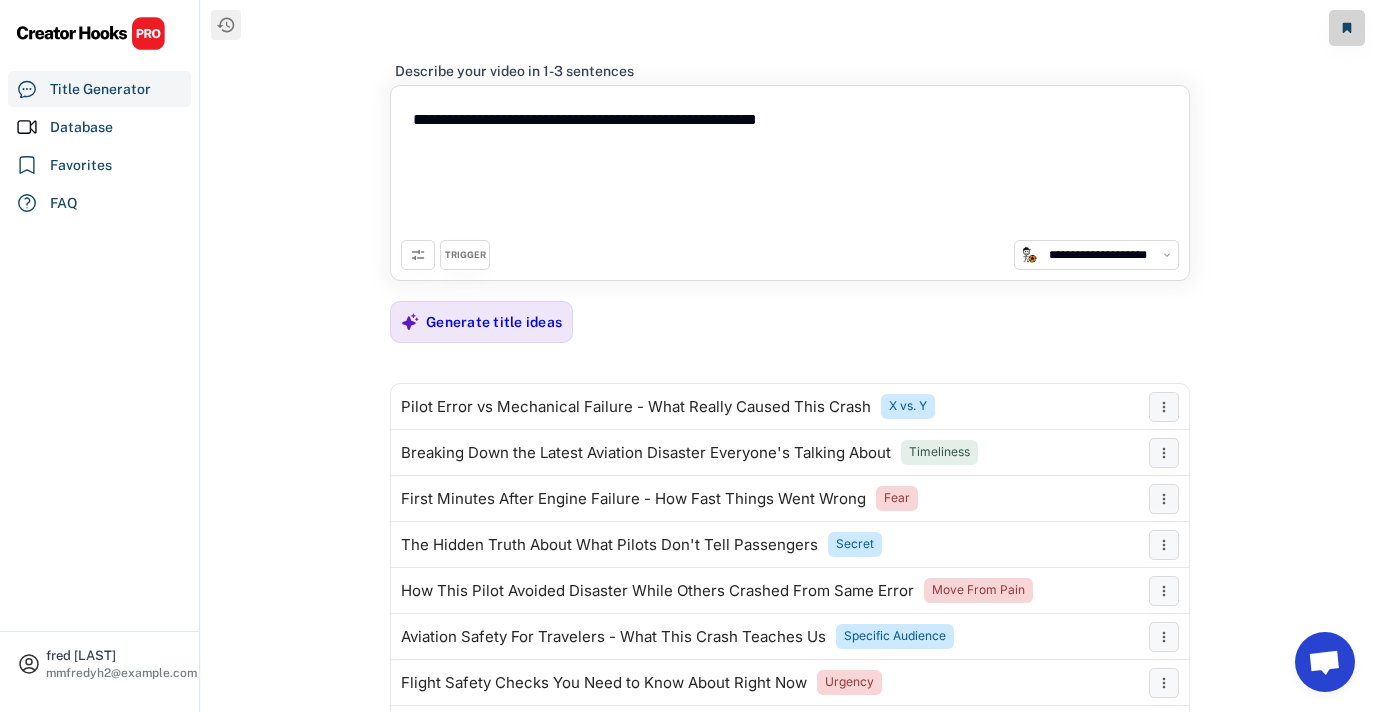 click on "**********" at bounding box center (790, 383) 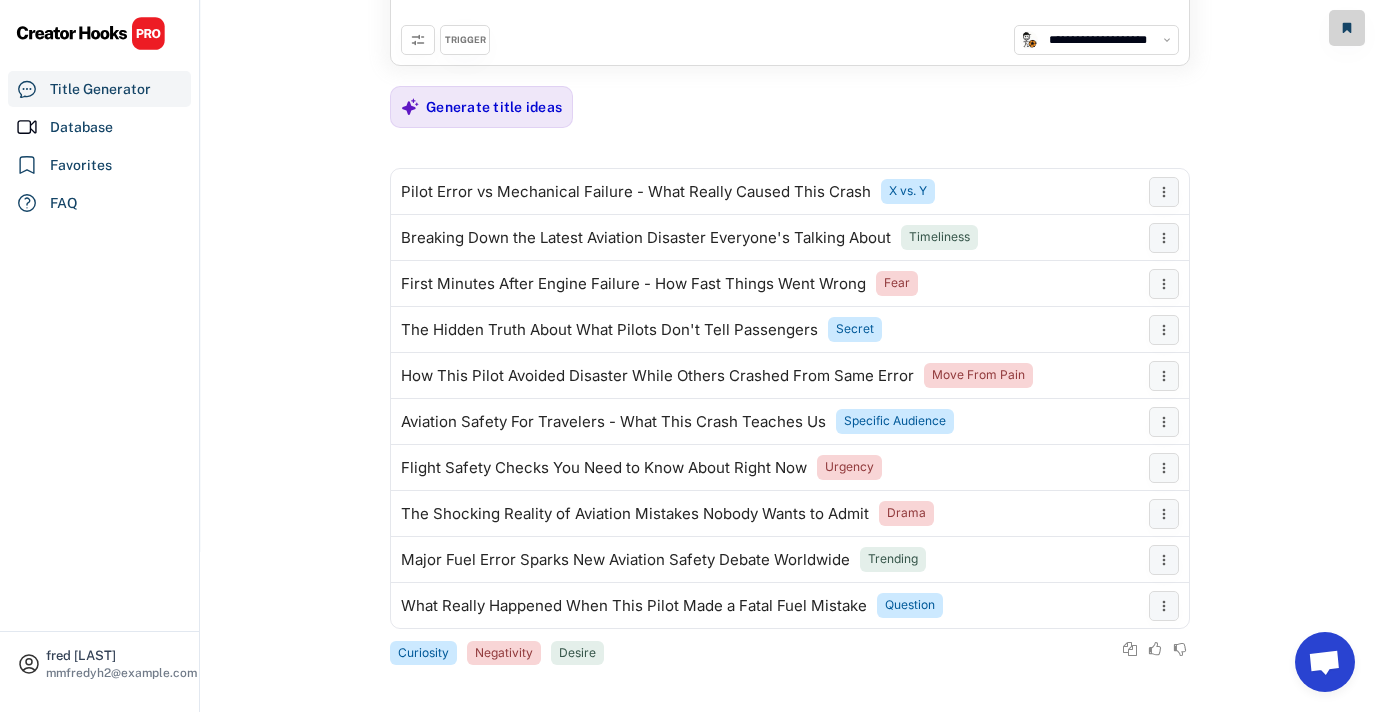 scroll, scrollTop: 220, scrollLeft: 0, axis: vertical 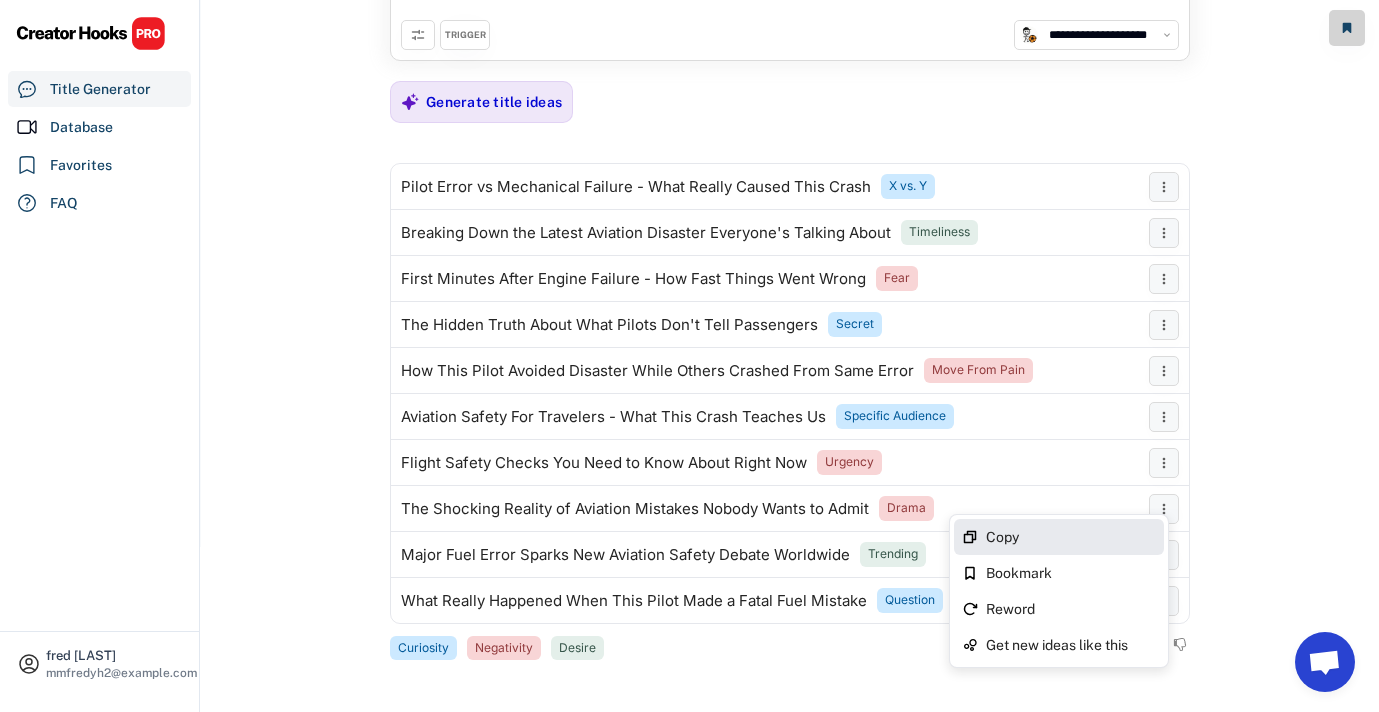 click on "Copy" at bounding box center [1071, 537] 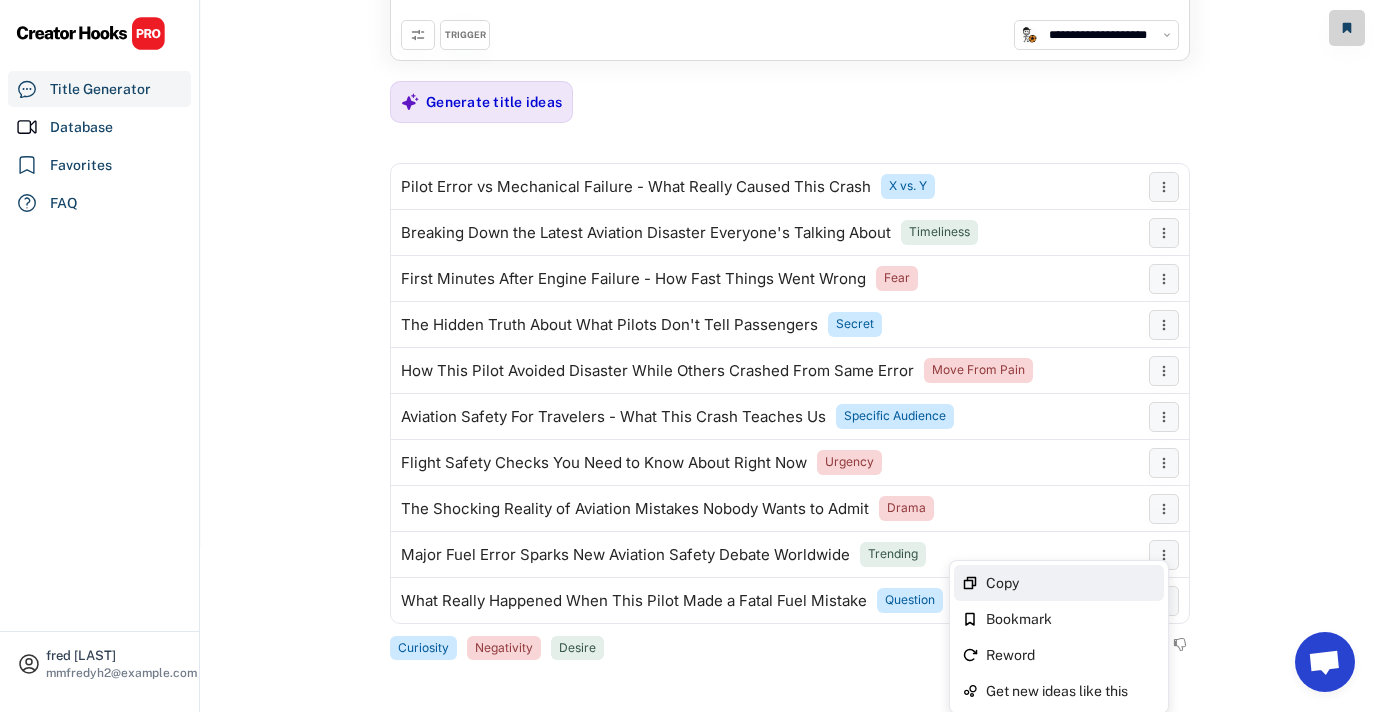 click on "Copy" at bounding box center (1071, 583) 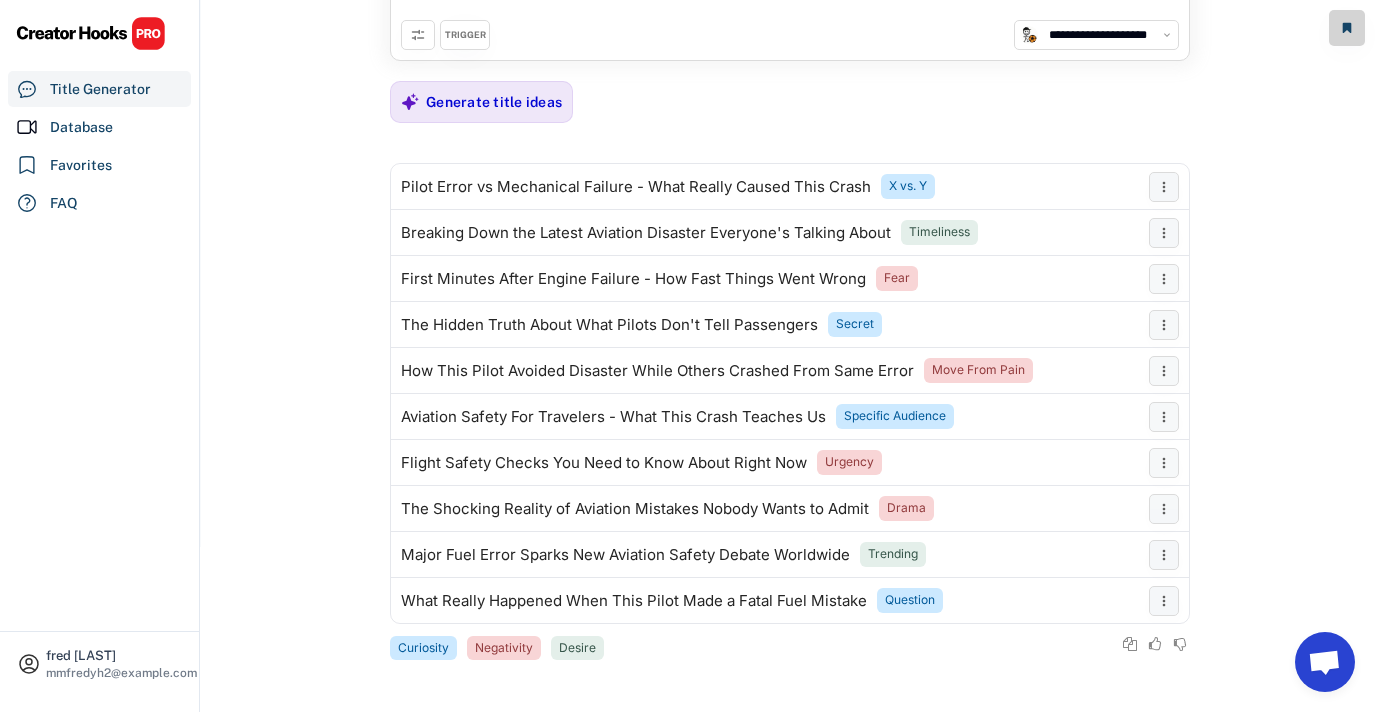 scroll, scrollTop: 0, scrollLeft: 0, axis: both 